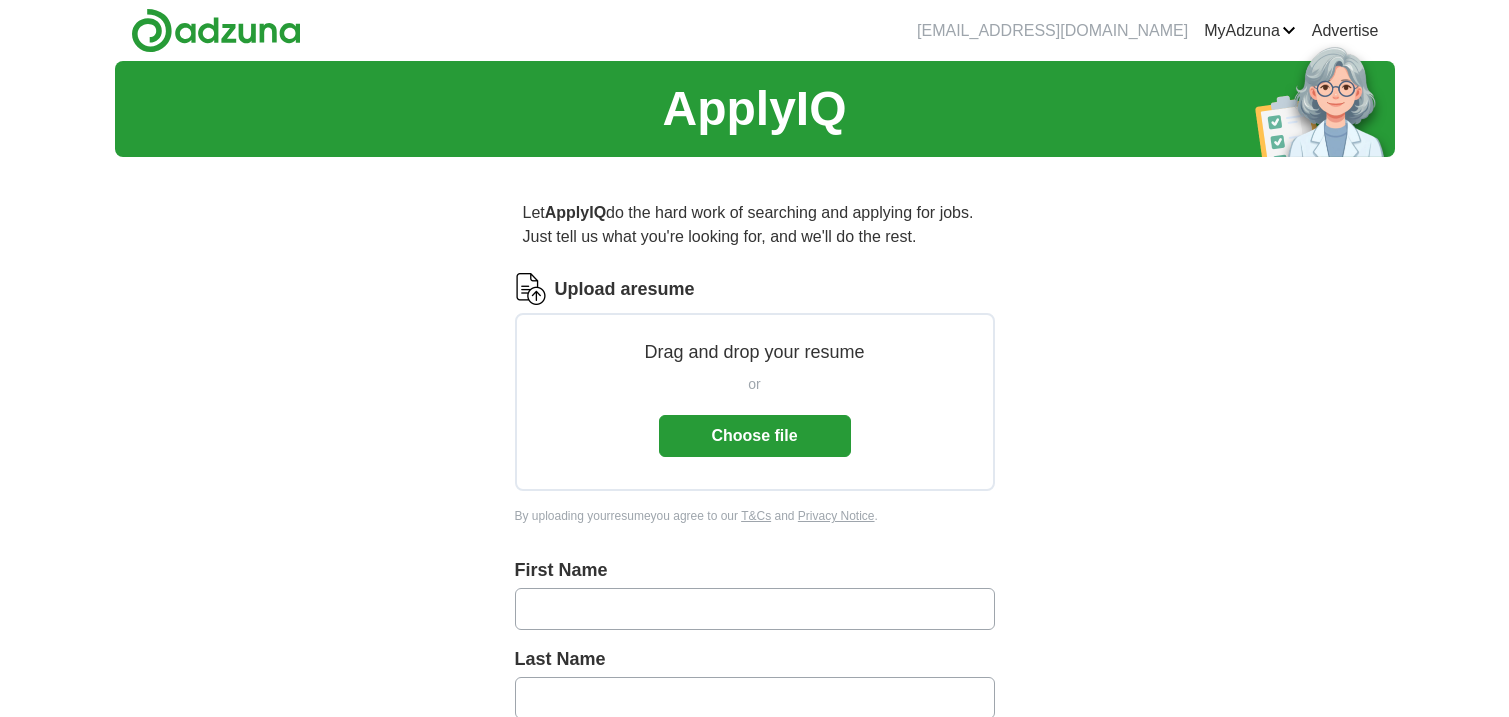 scroll, scrollTop: 0, scrollLeft: 0, axis: both 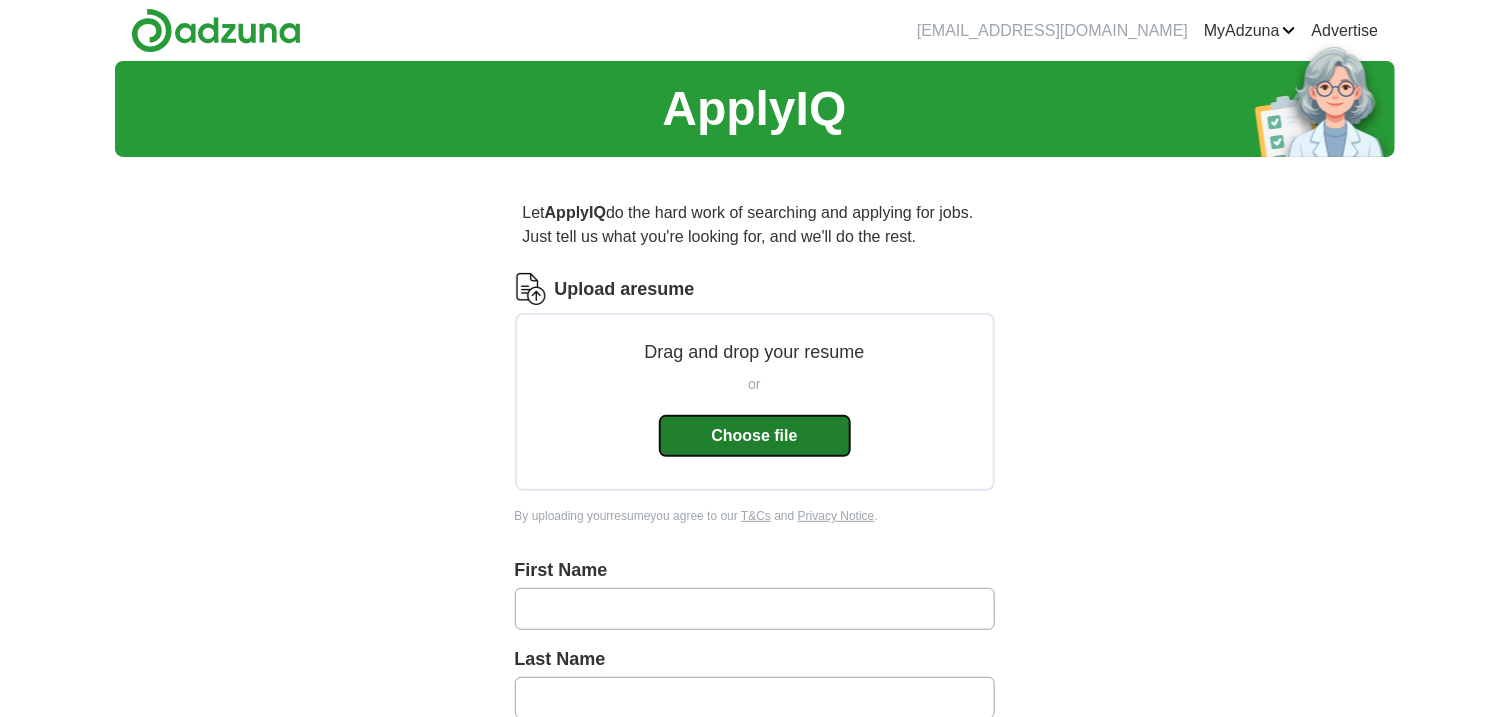 click on "Choose file" at bounding box center [755, 436] 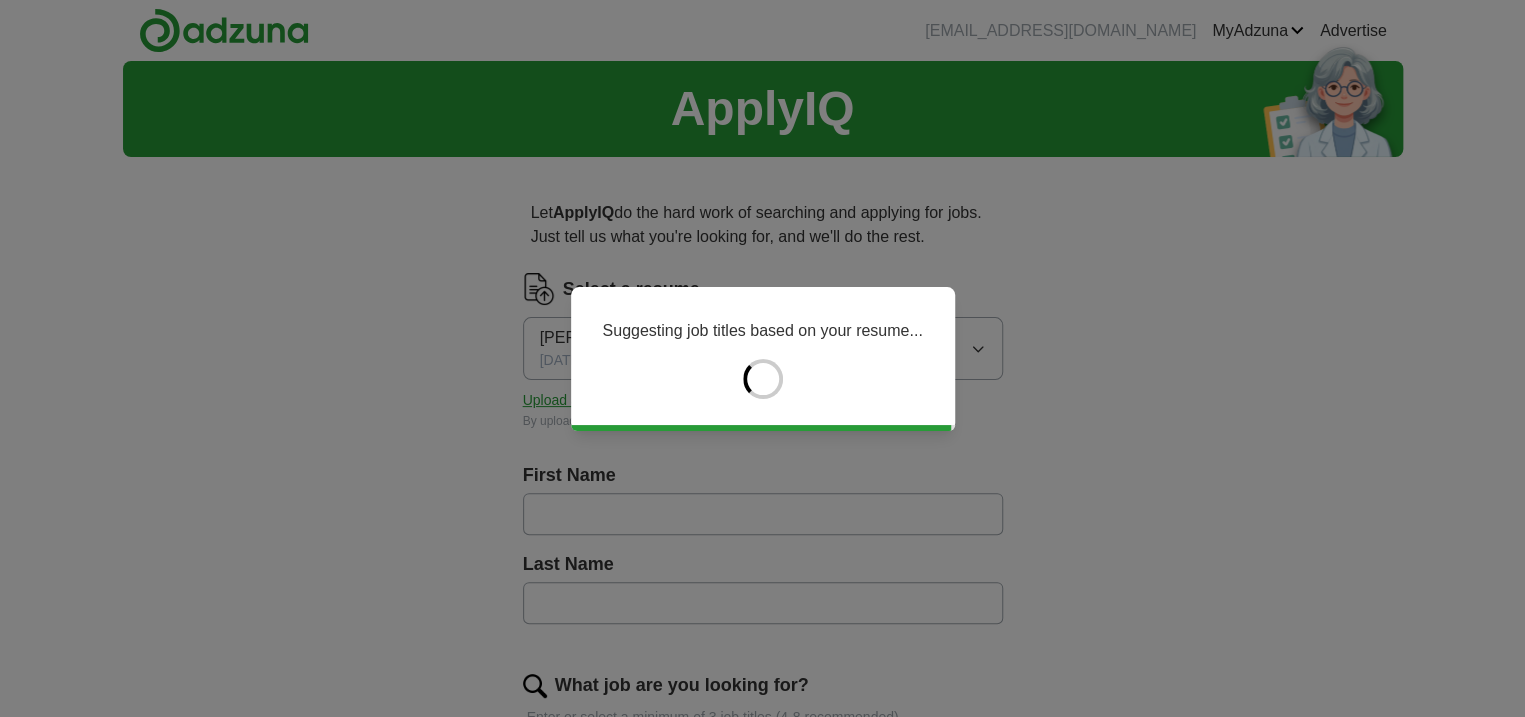 type on "******" 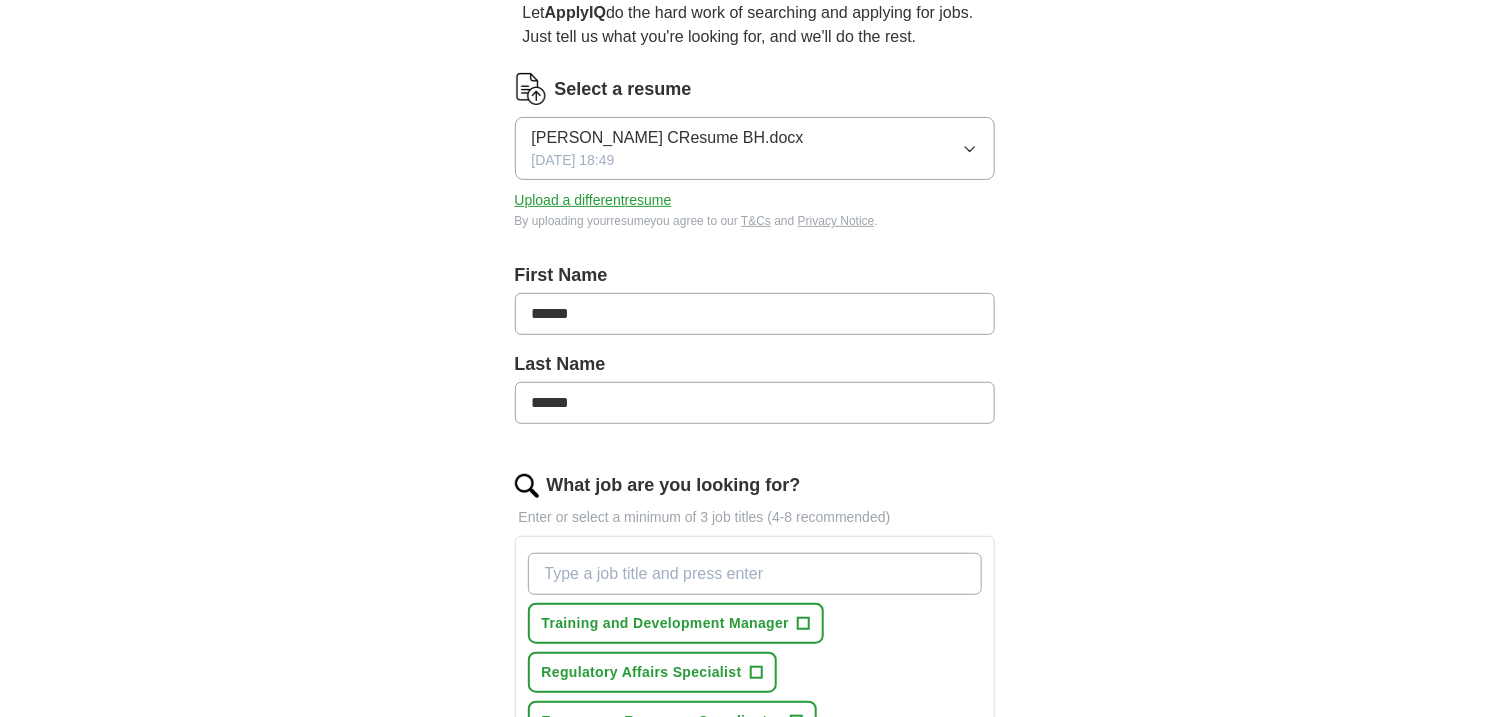 scroll, scrollTop: 266, scrollLeft: 0, axis: vertical 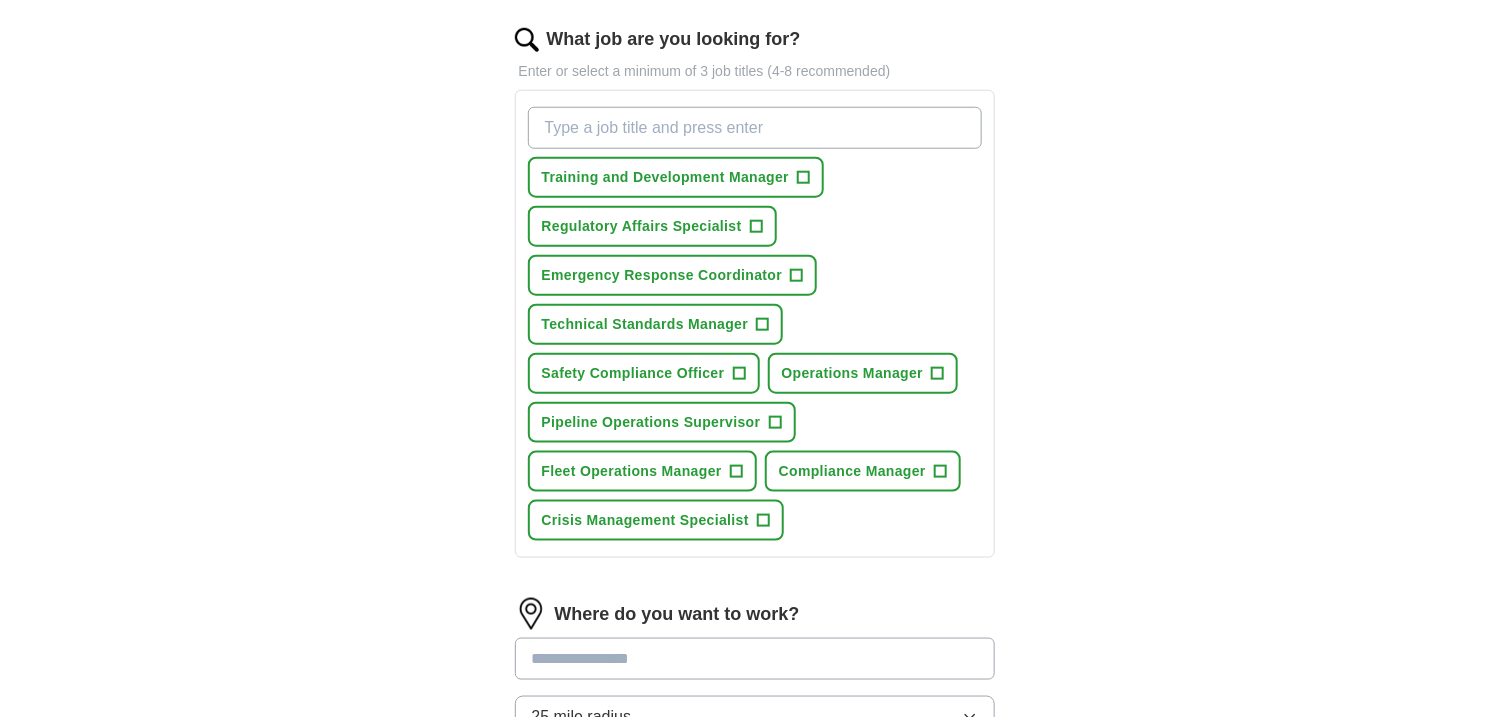 click on "Training and Development Manager + Regulatory Affairs Specialist + Emergency Response Coordinator + Technical Standards Manager + Safety Compliance Officer + Operations Manager + Pipeline Operations Supervisor + Fleet Operations Manager + Compliance Manager + Crisis Management Specialist +" at bounding box center (755, 324) 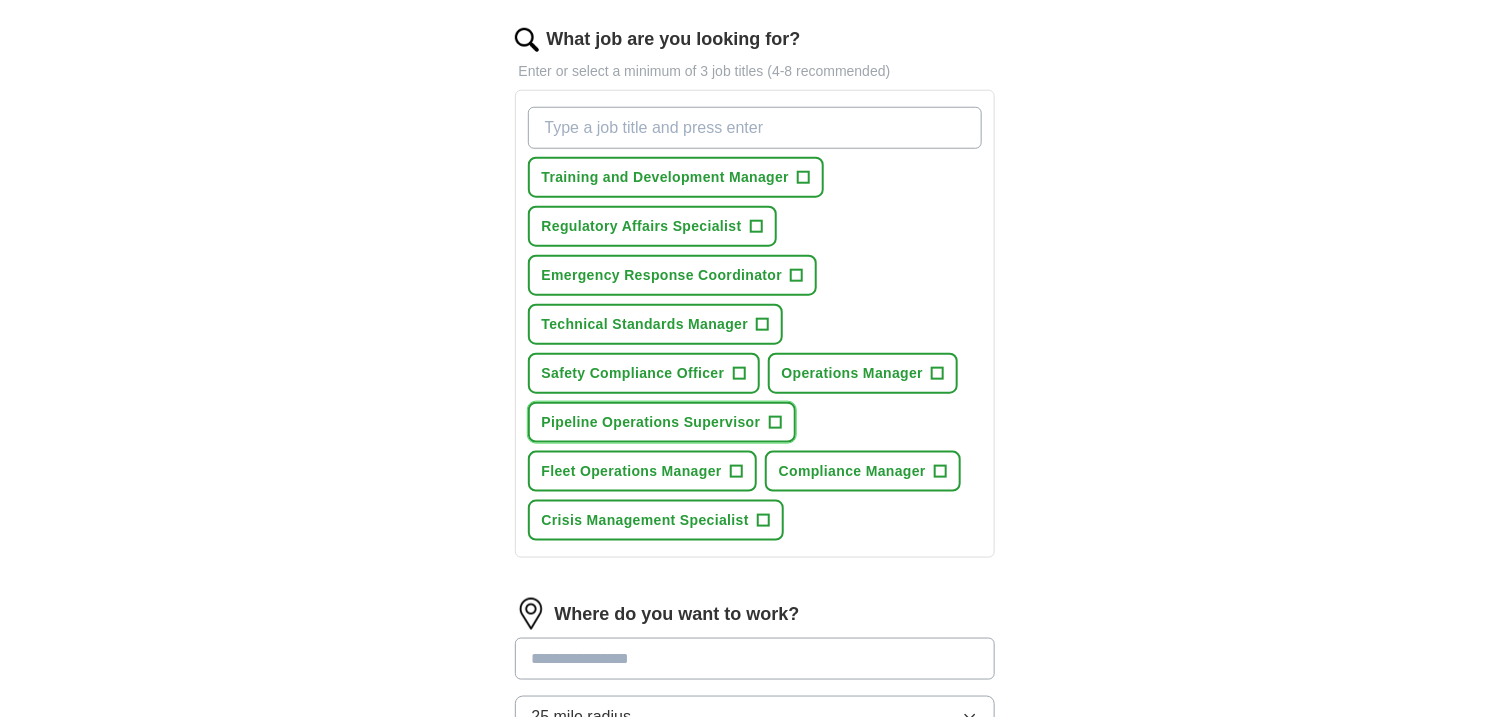 click on "+" at bounding box center (775, 423) 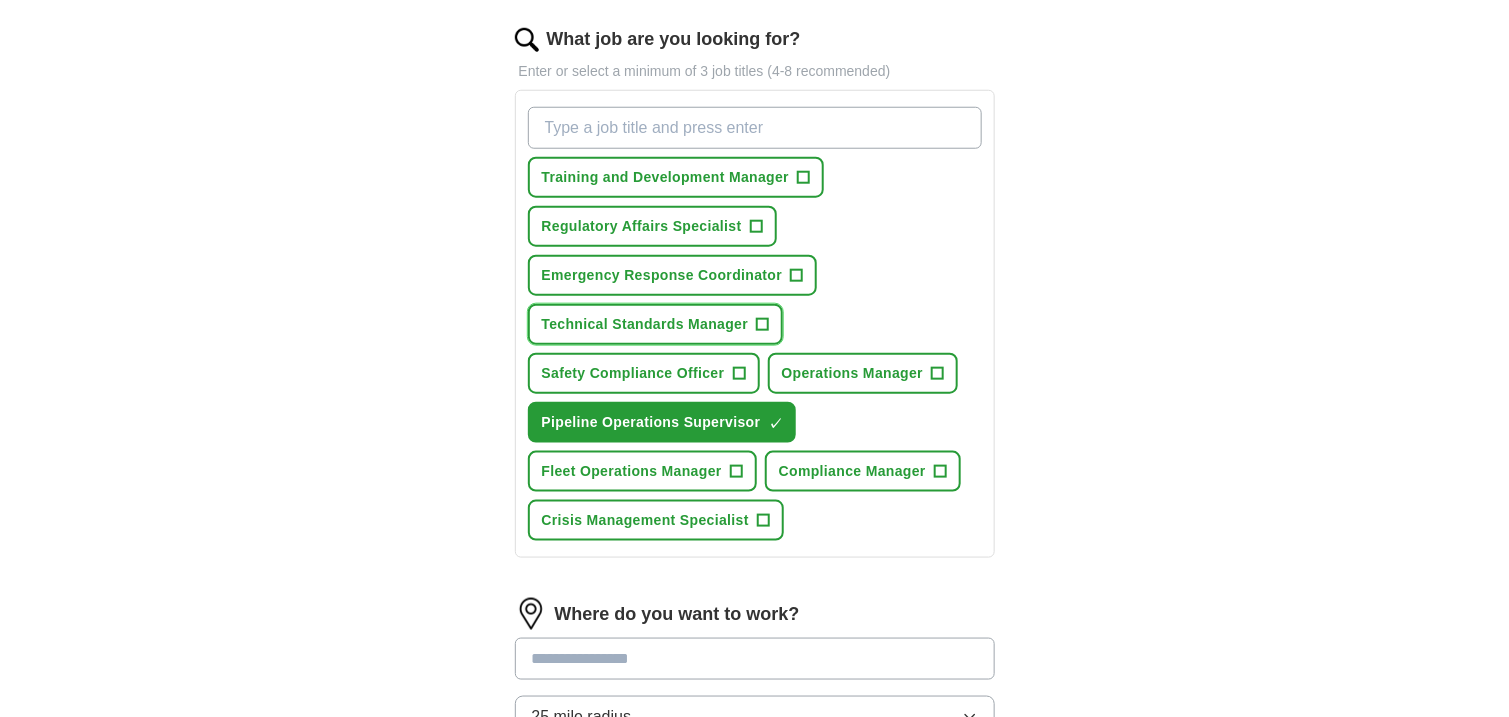 click on "Technical Standards Manager" at bounding box center [645, 324] 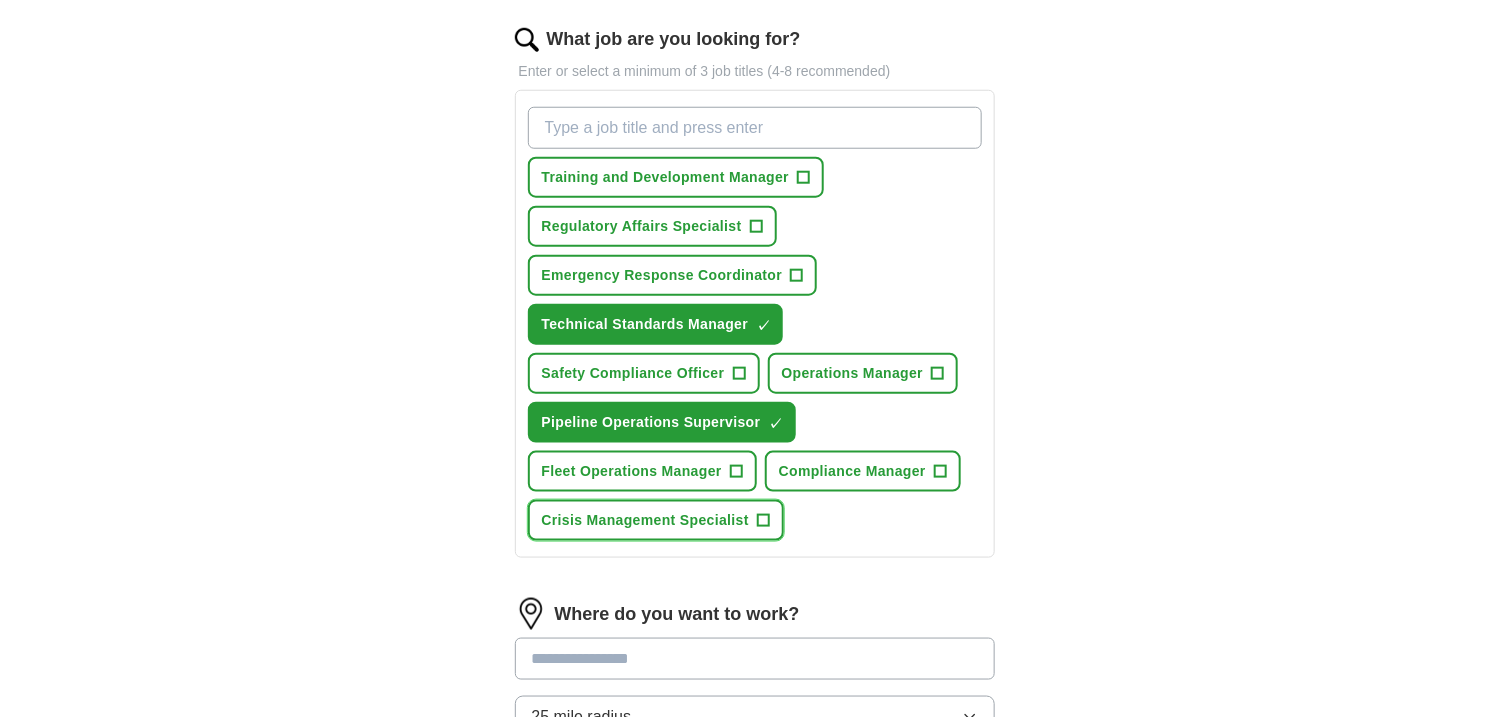 click on "+" at bounding box center (763, 521) 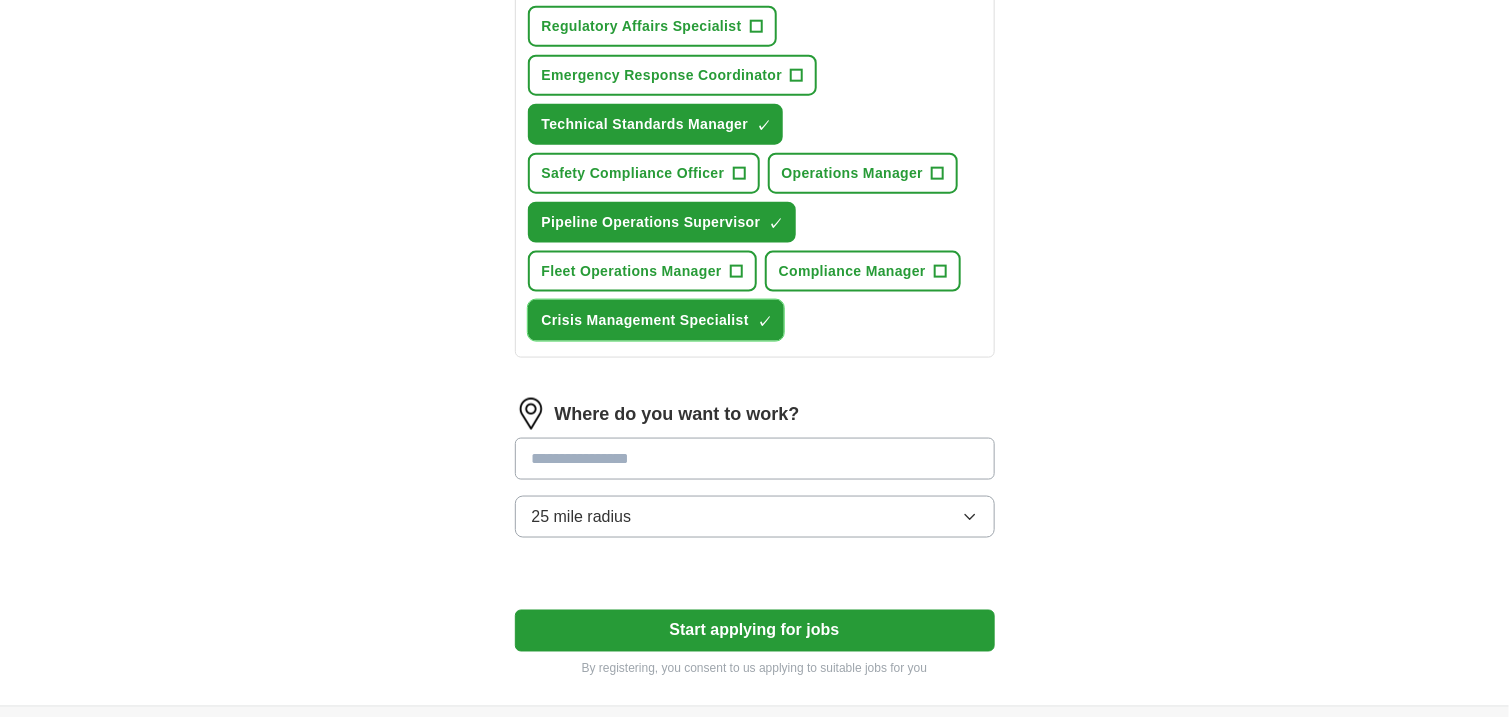 scroll, scrollTop: 860, scrollLeft: 0, axis: vertical 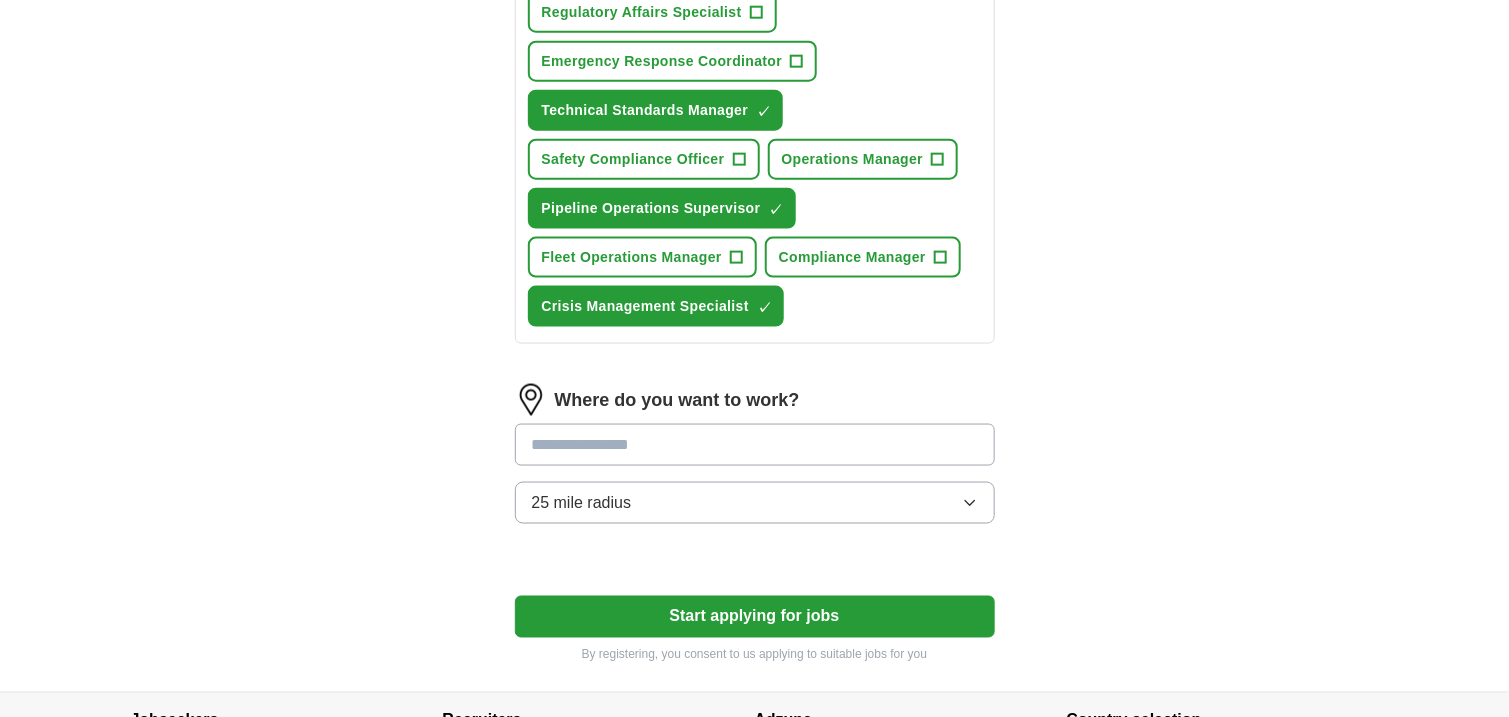 click at bounding box center [755, 445] 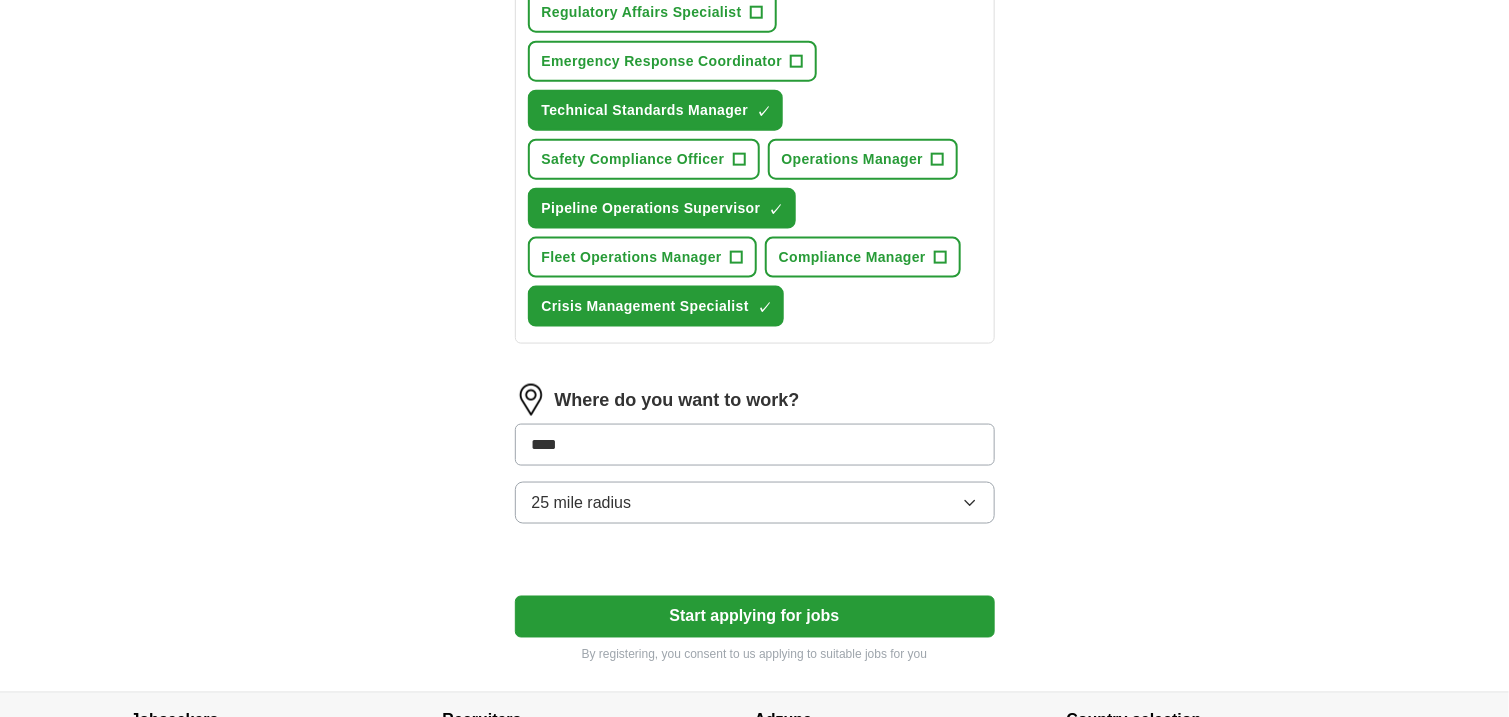 type on "*****" 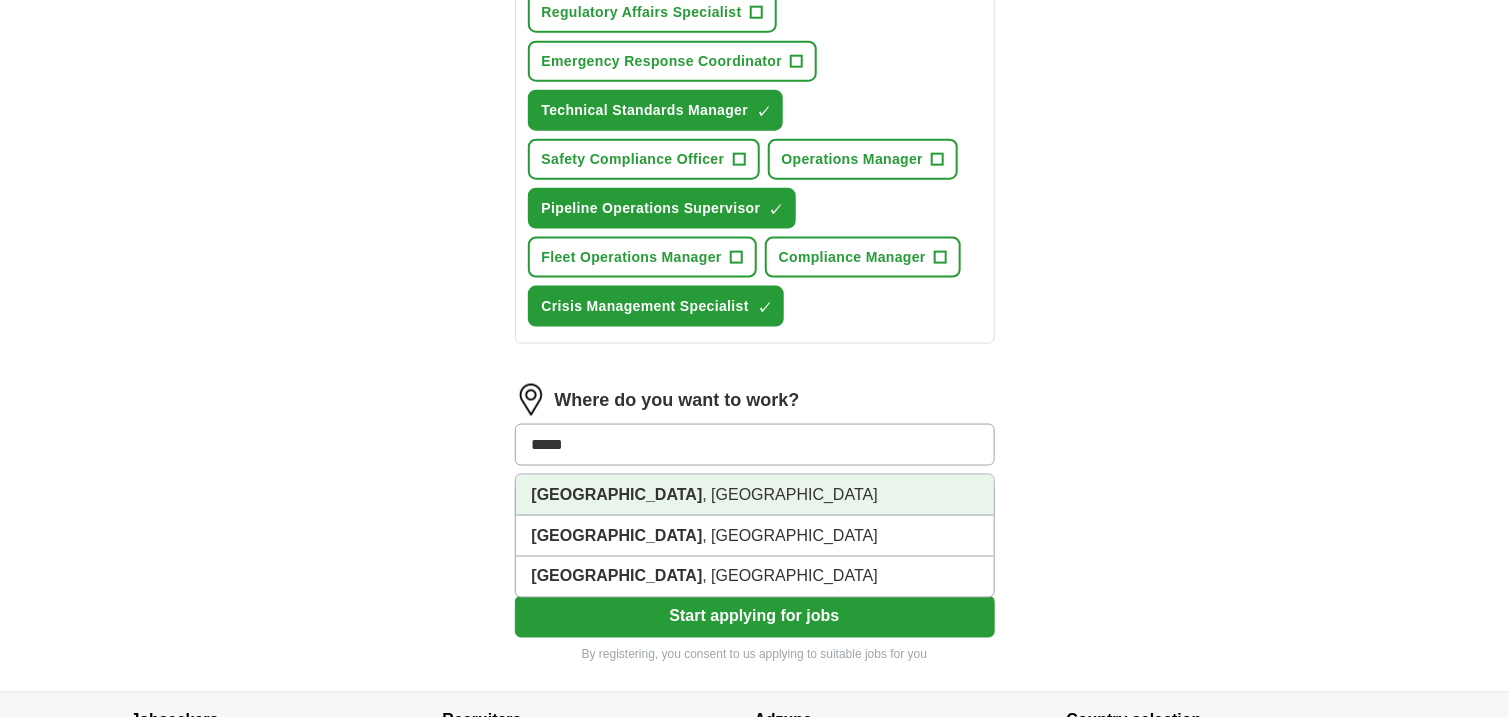 click on "[GEOGRAPHIC_DATA]" at bounding box center [617, 494] 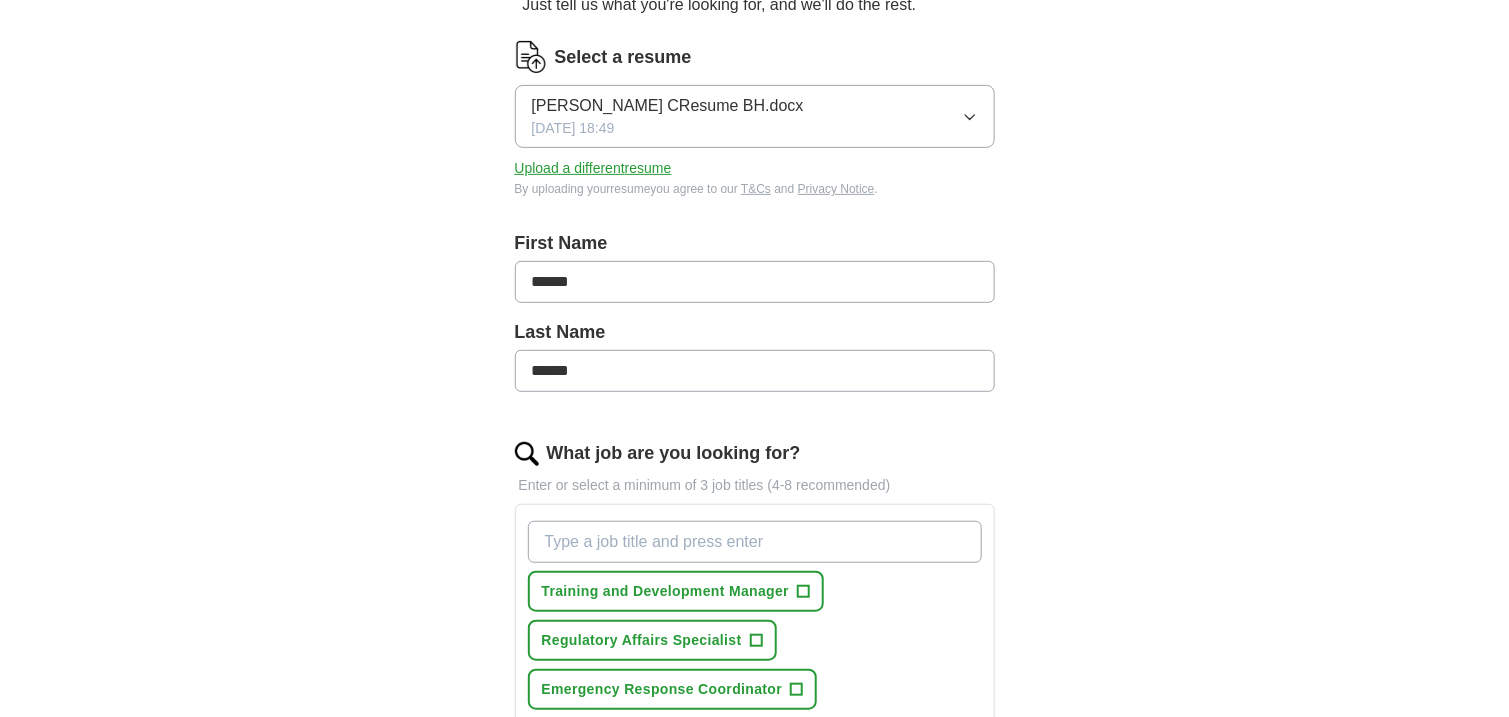 scroll, scrollTop: 23, scrollLeft: 0, axis: vertical 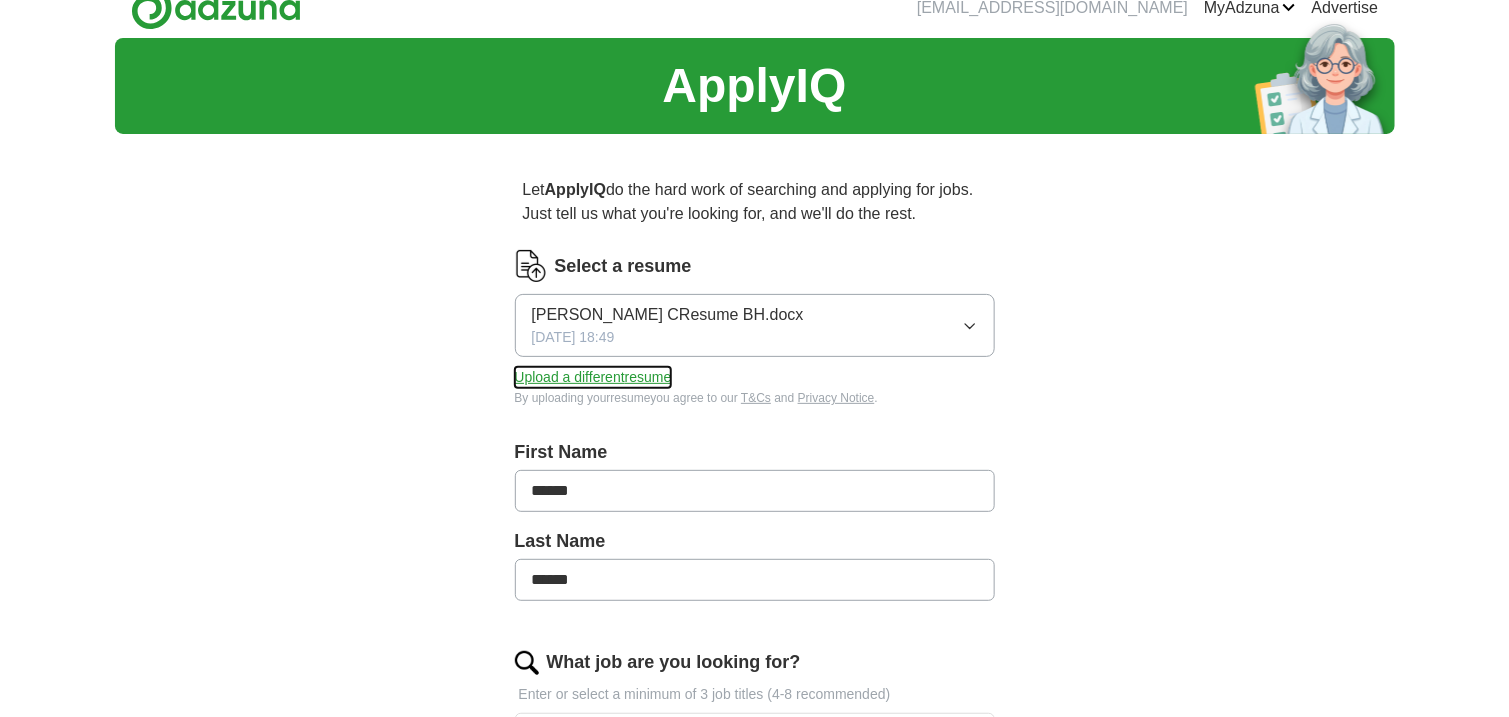 click on "Upload a different  resume" at bounding box center [593, 377] 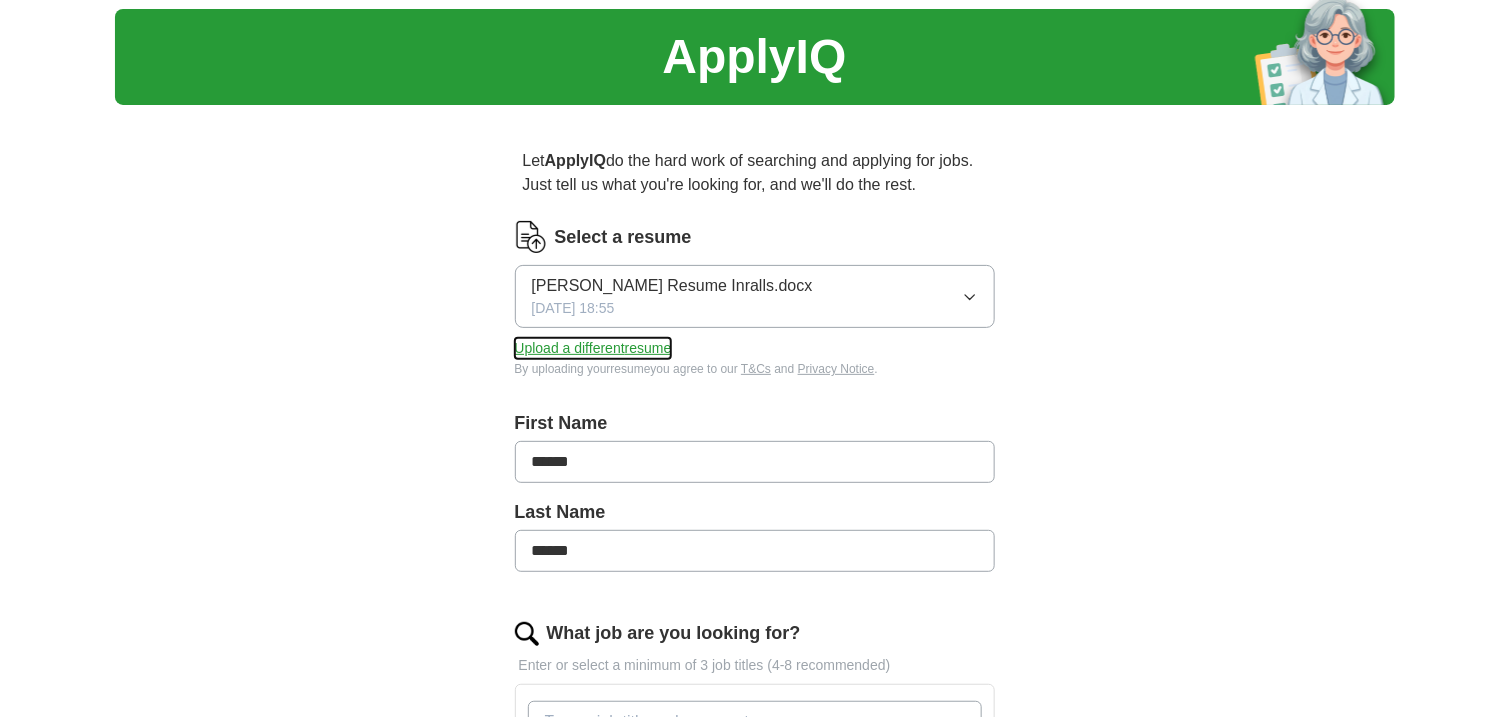 scroll, scrollTop: 63, scrollLeft: 0, axis: vertical 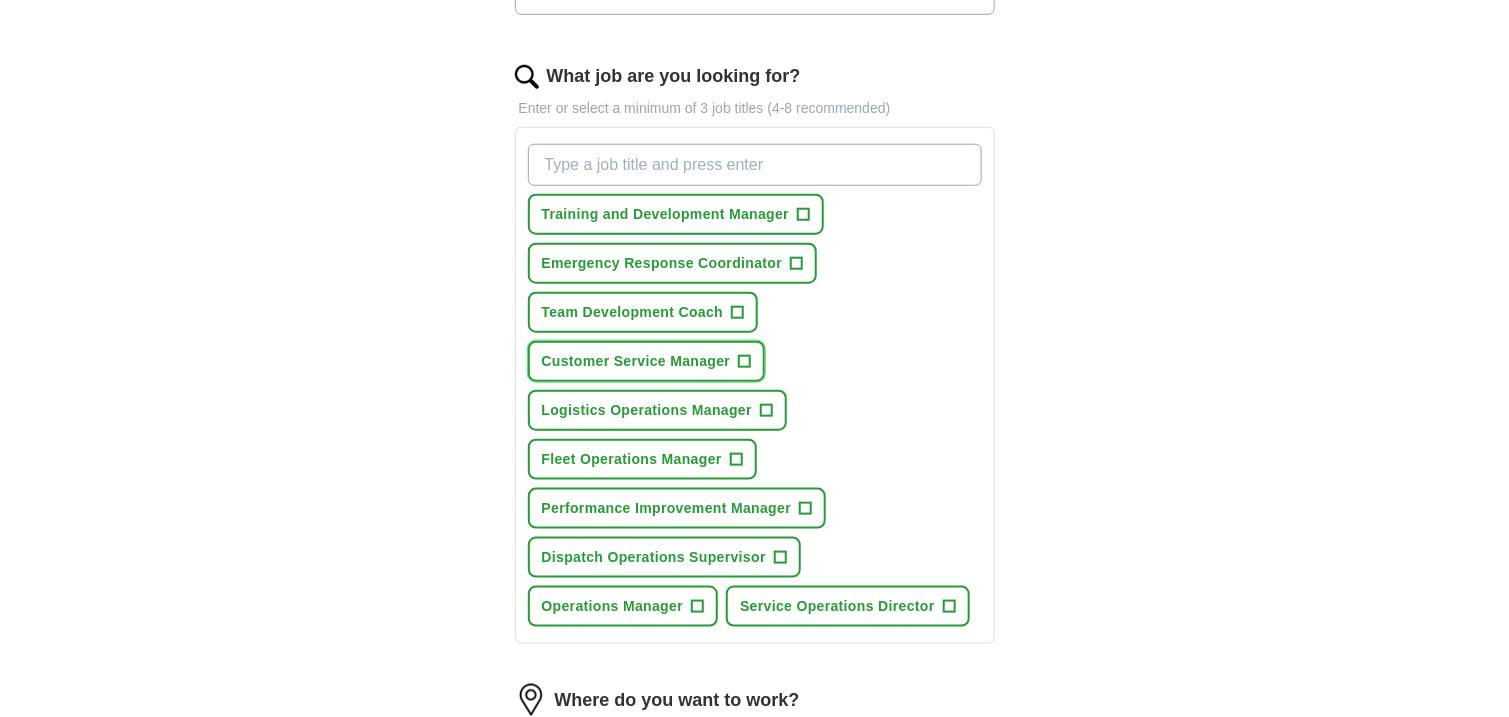 click on "+" at bounding box center [745, 362] 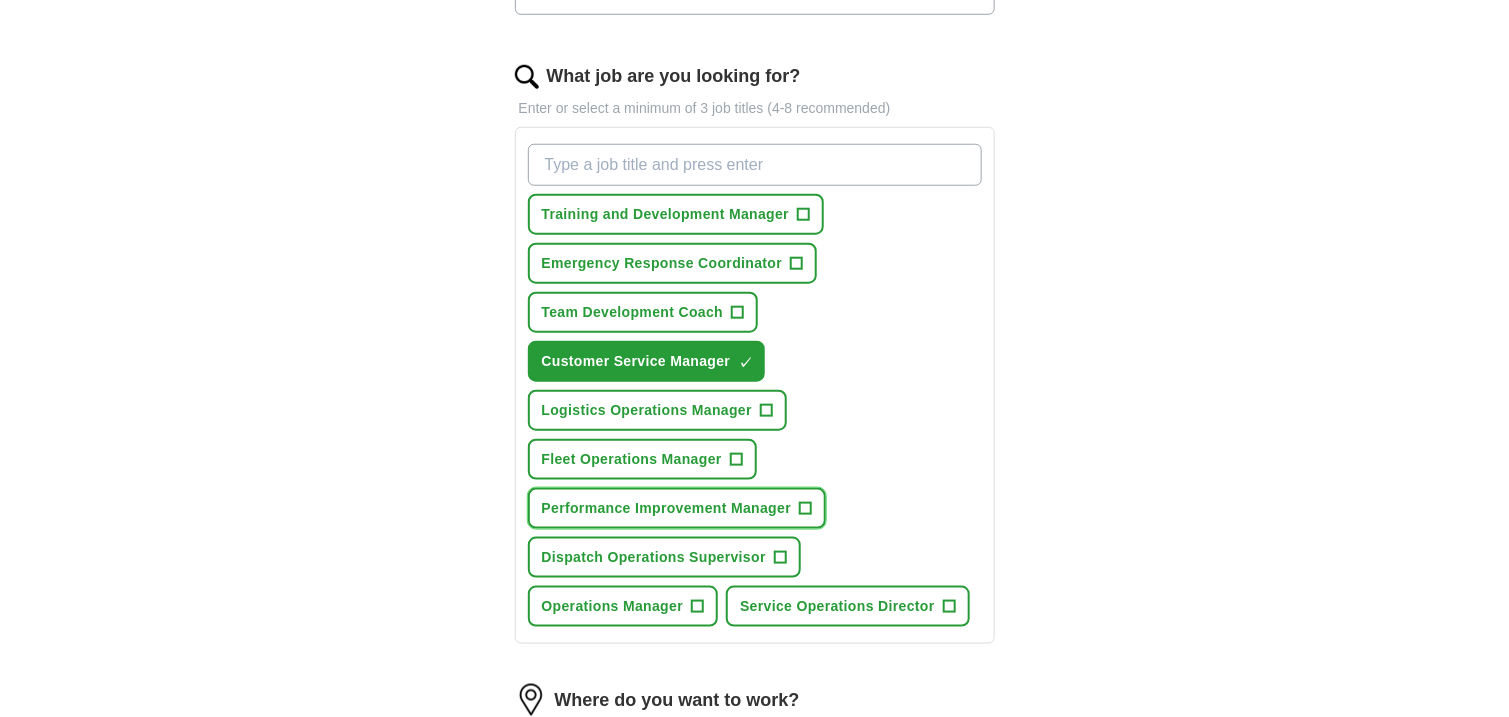 click on "+" at bounding box center [806, 509] 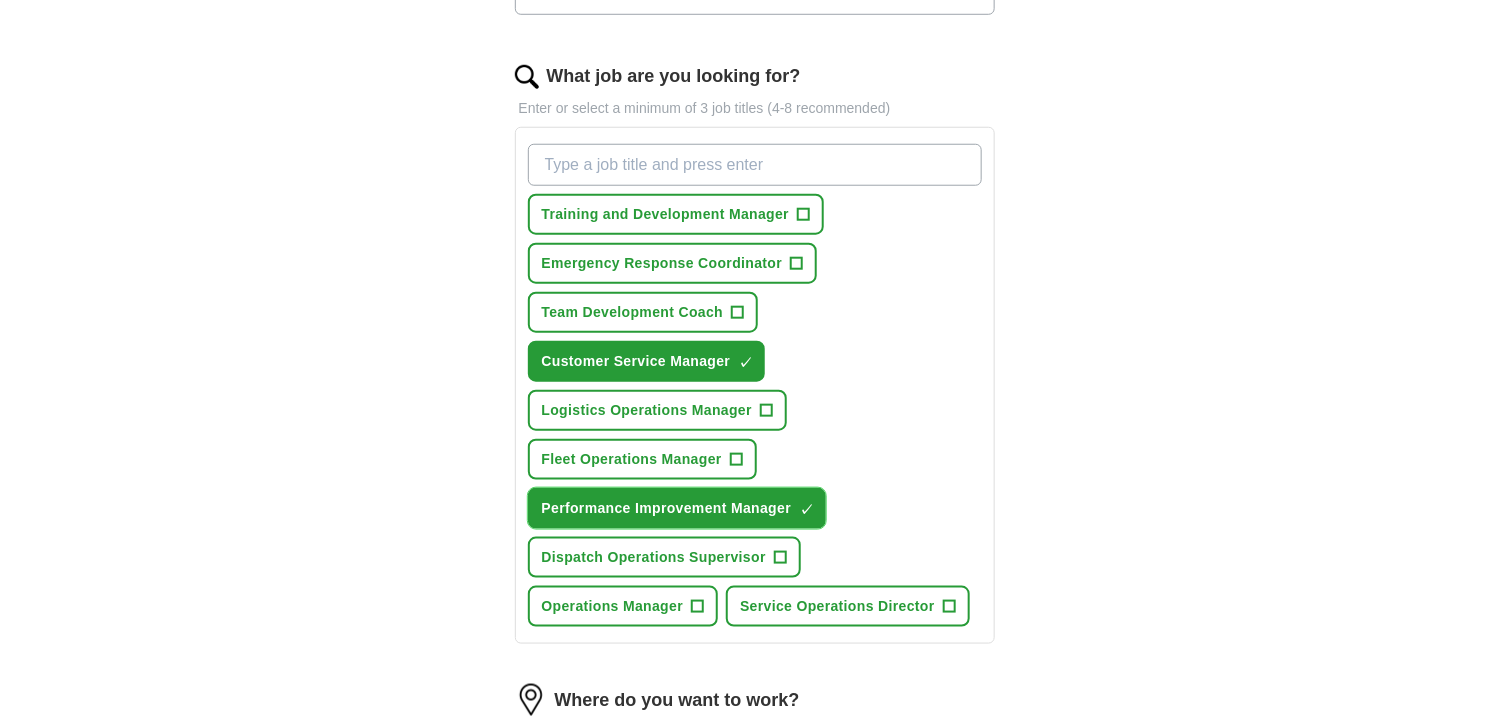 scroll, scrollTop: 0, scrollLeft: 0, axis: both 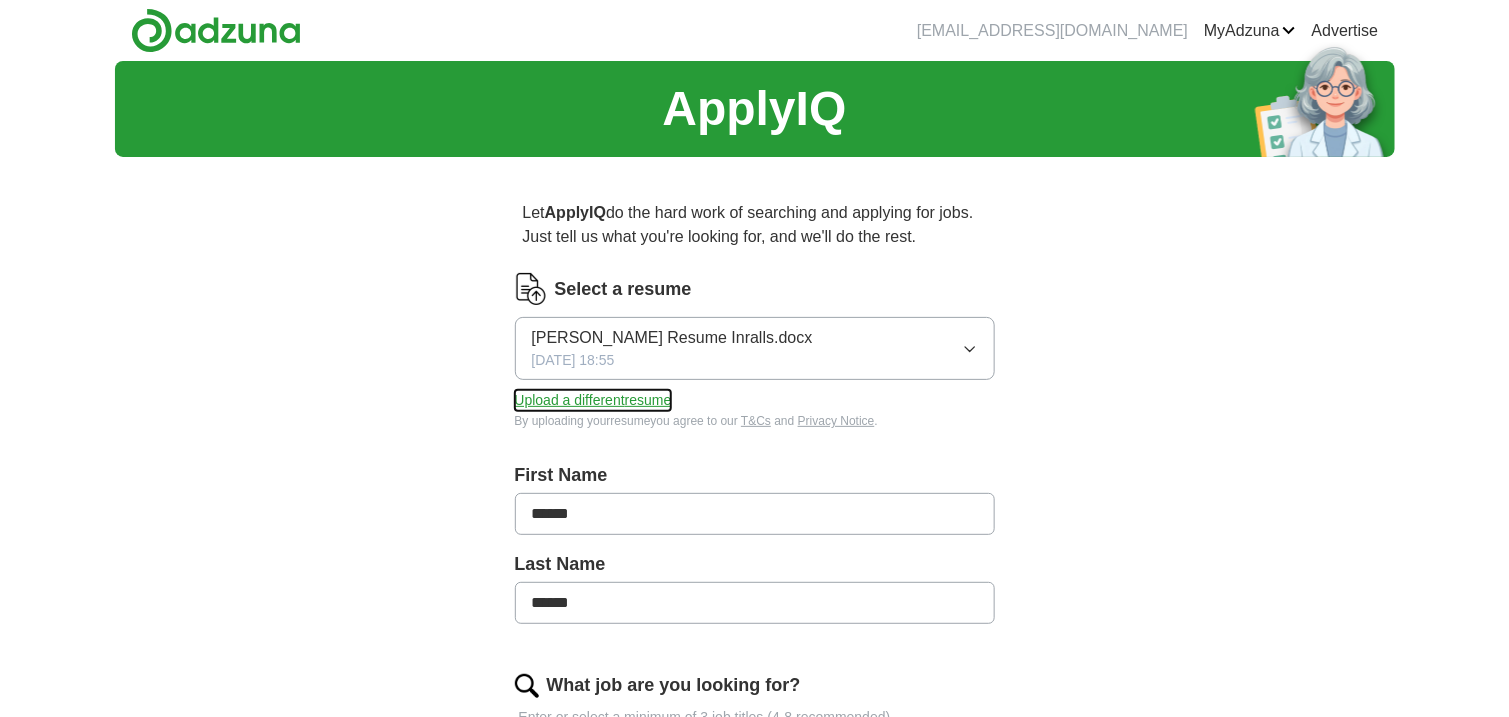 click on "Upload a different  resume" at bounding box center (593, 400) 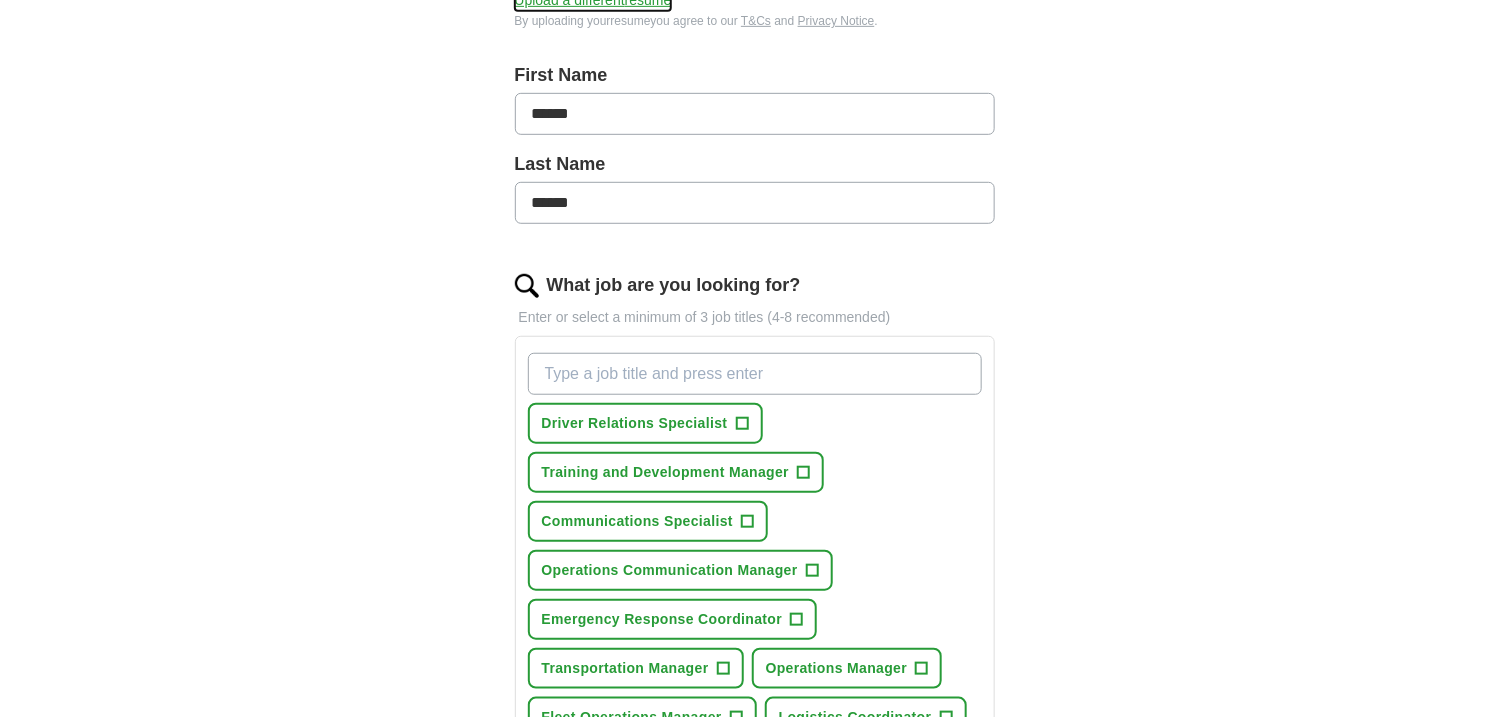 scroll, scrollTop: 439, scrollLeft: 0, axis: vertical 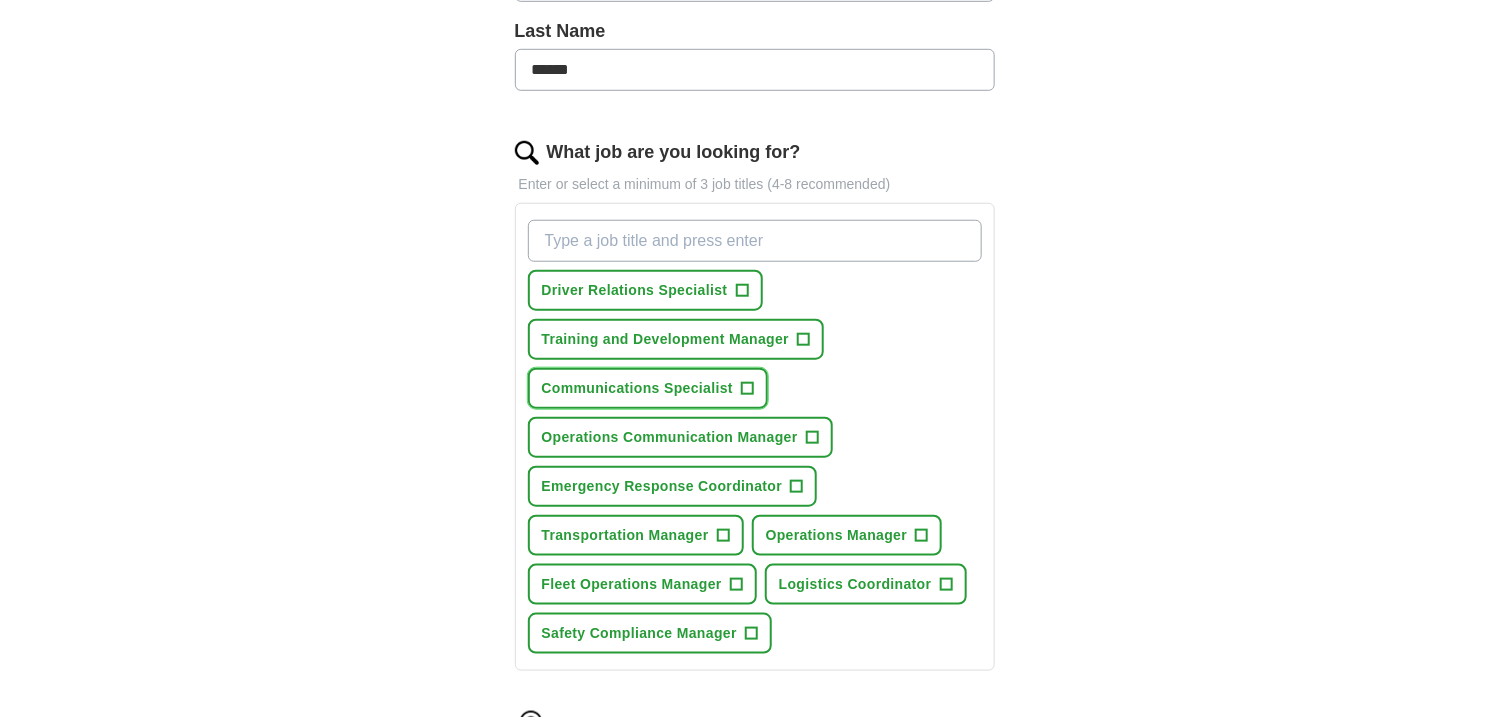 click on "+" at bounding box center (748, 389) 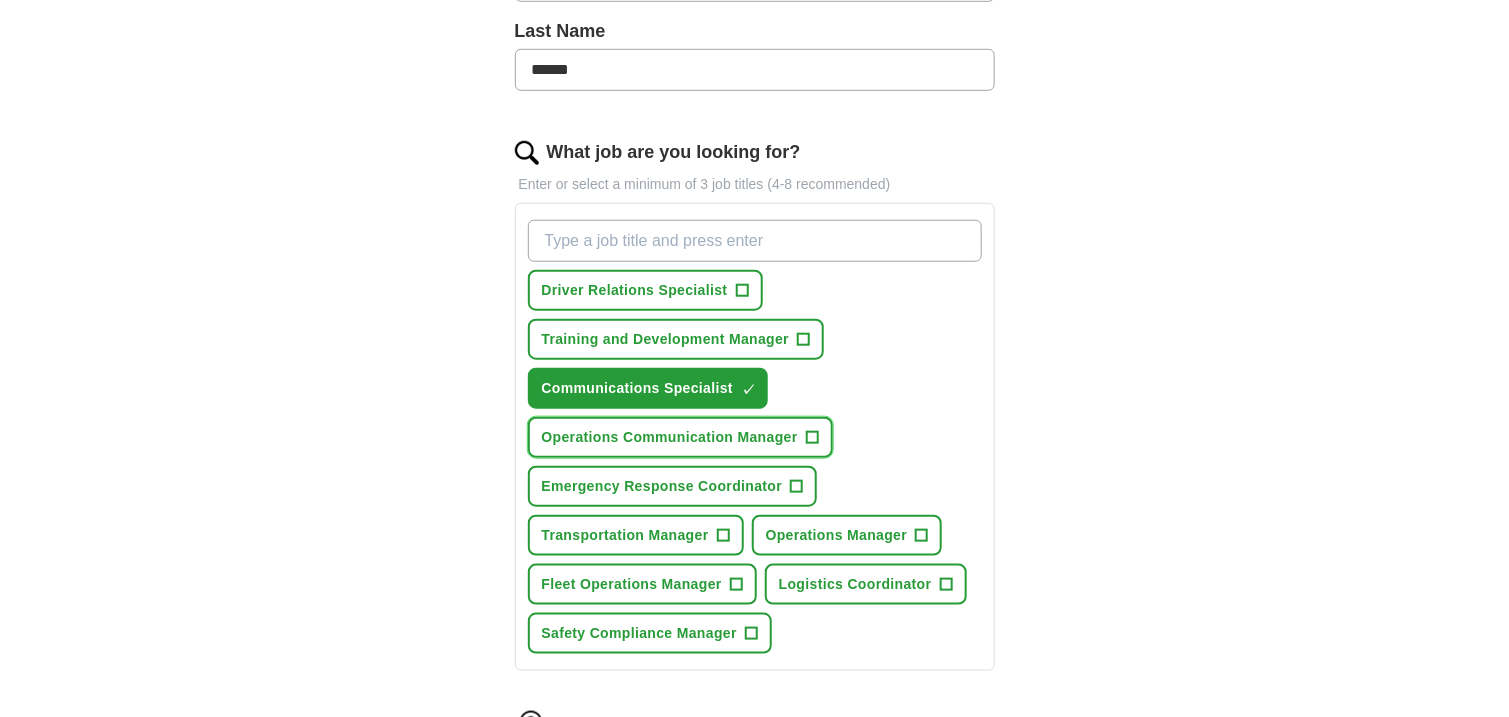 click on "+" at bounding box center [812, 438] 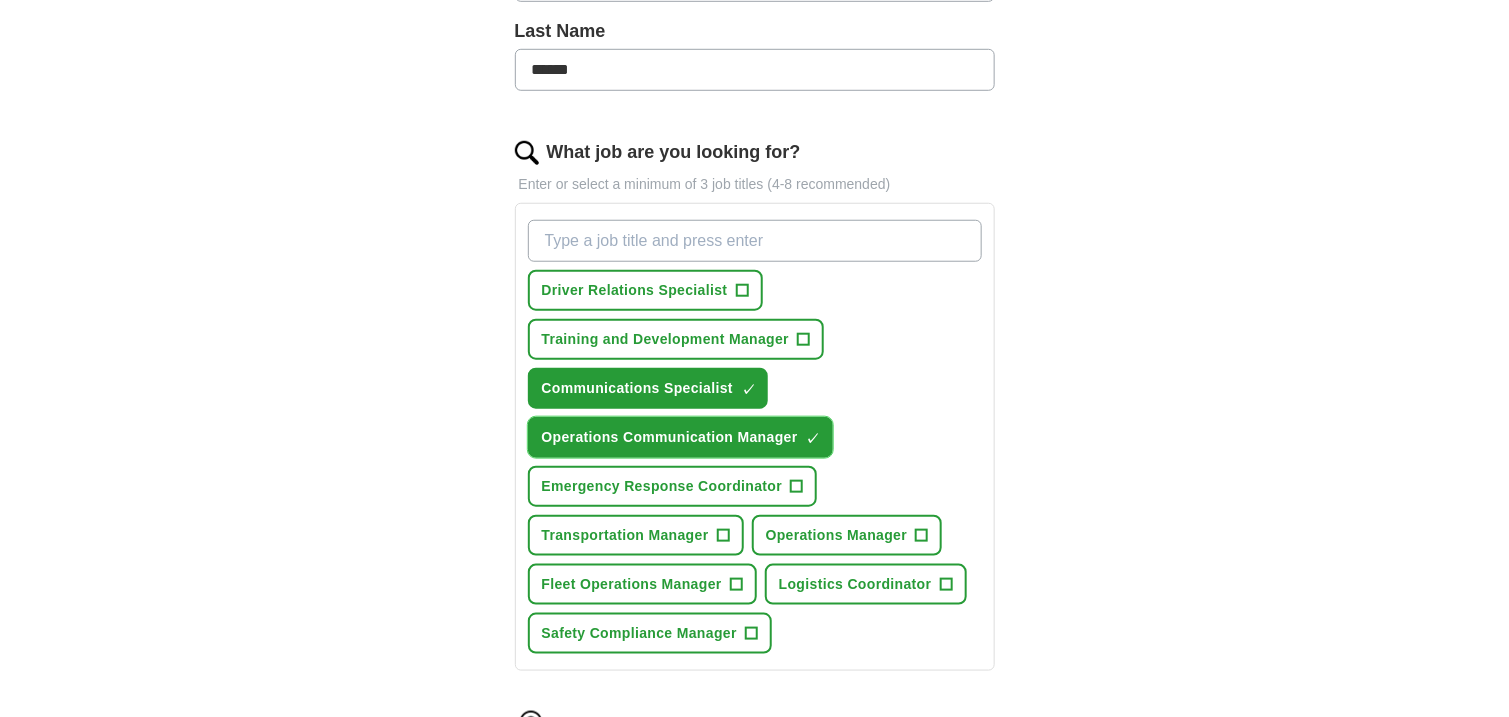 drag, startPoint x: 805, startPoint y: 424, endPoint x: 824, endPoint y: 500, distance: 78.339005 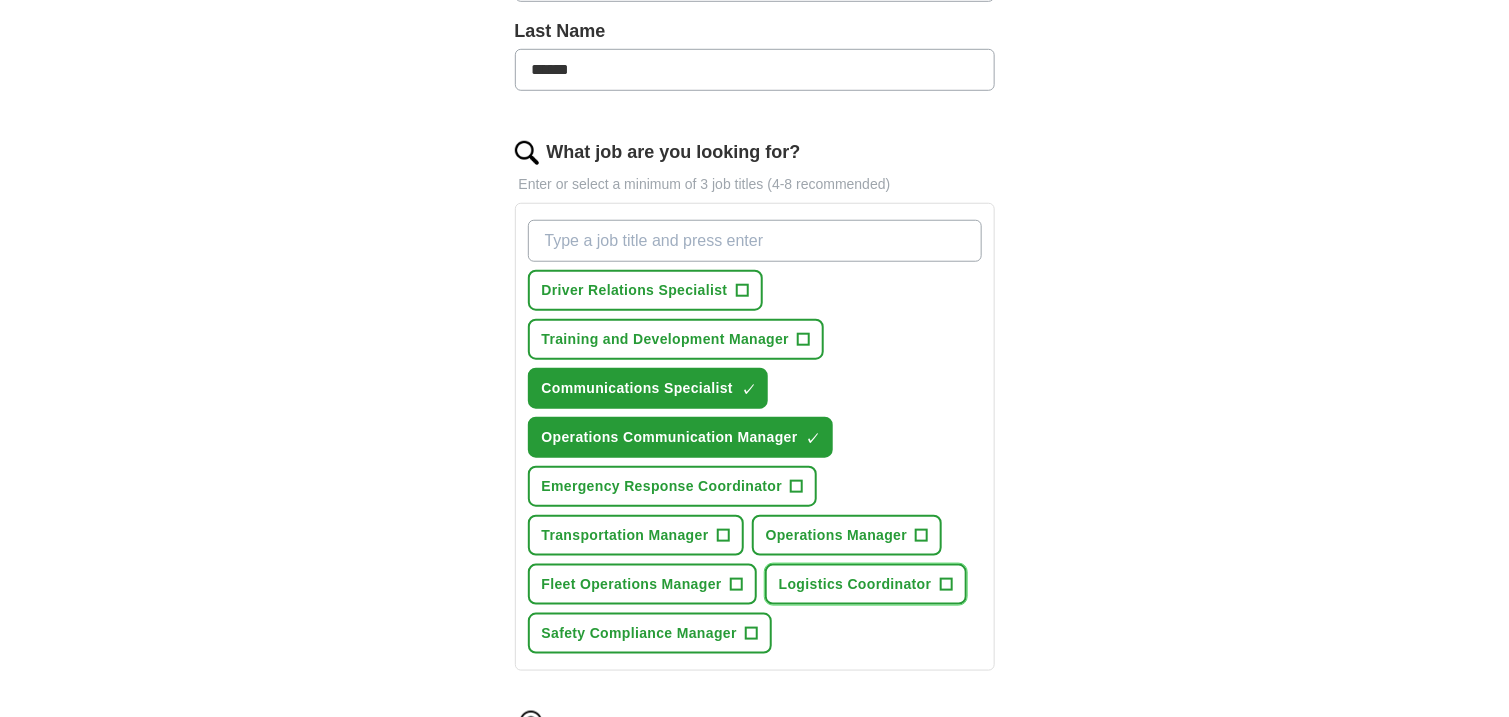 click on "Logistics Coordinator +" at bounding box center [866, 584] 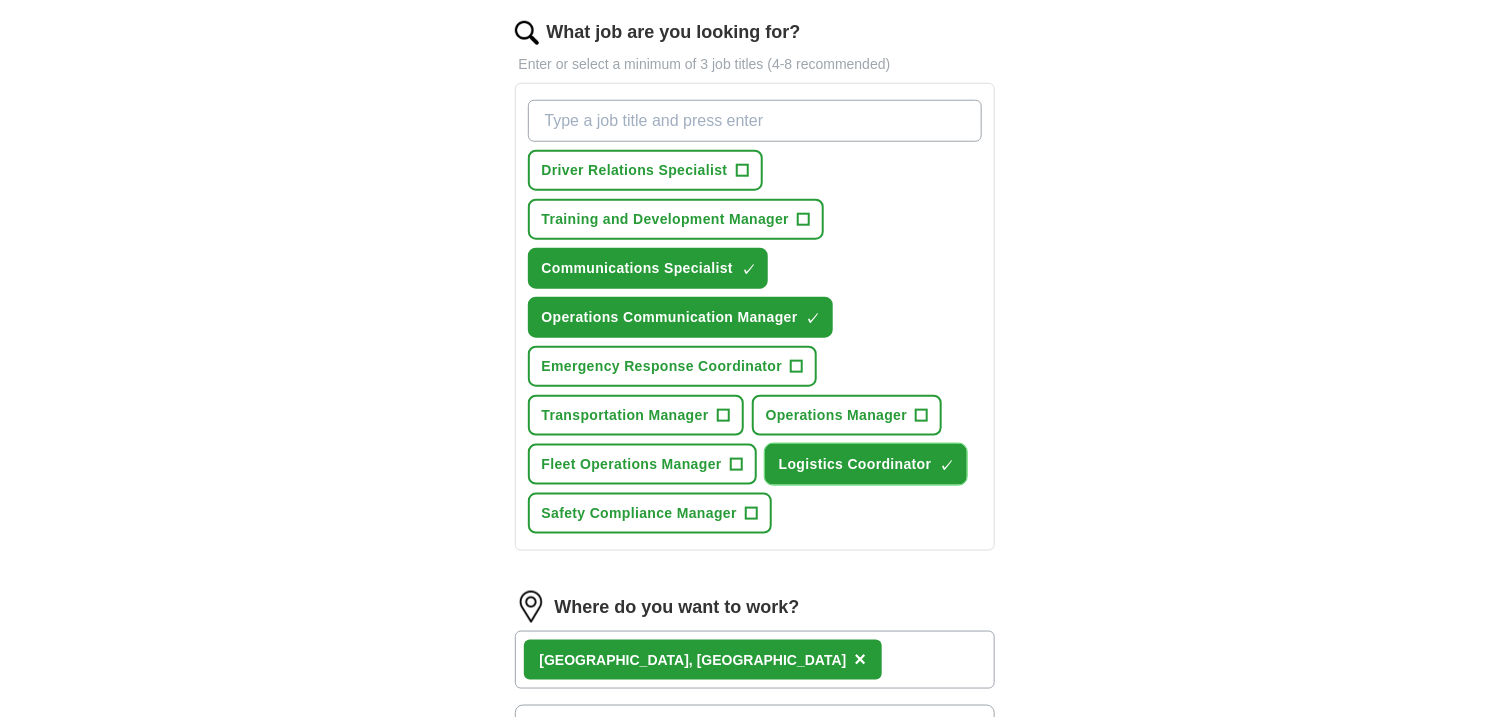 scroll, scrollTop: 746, scrollLeft: 0, axis: vertical 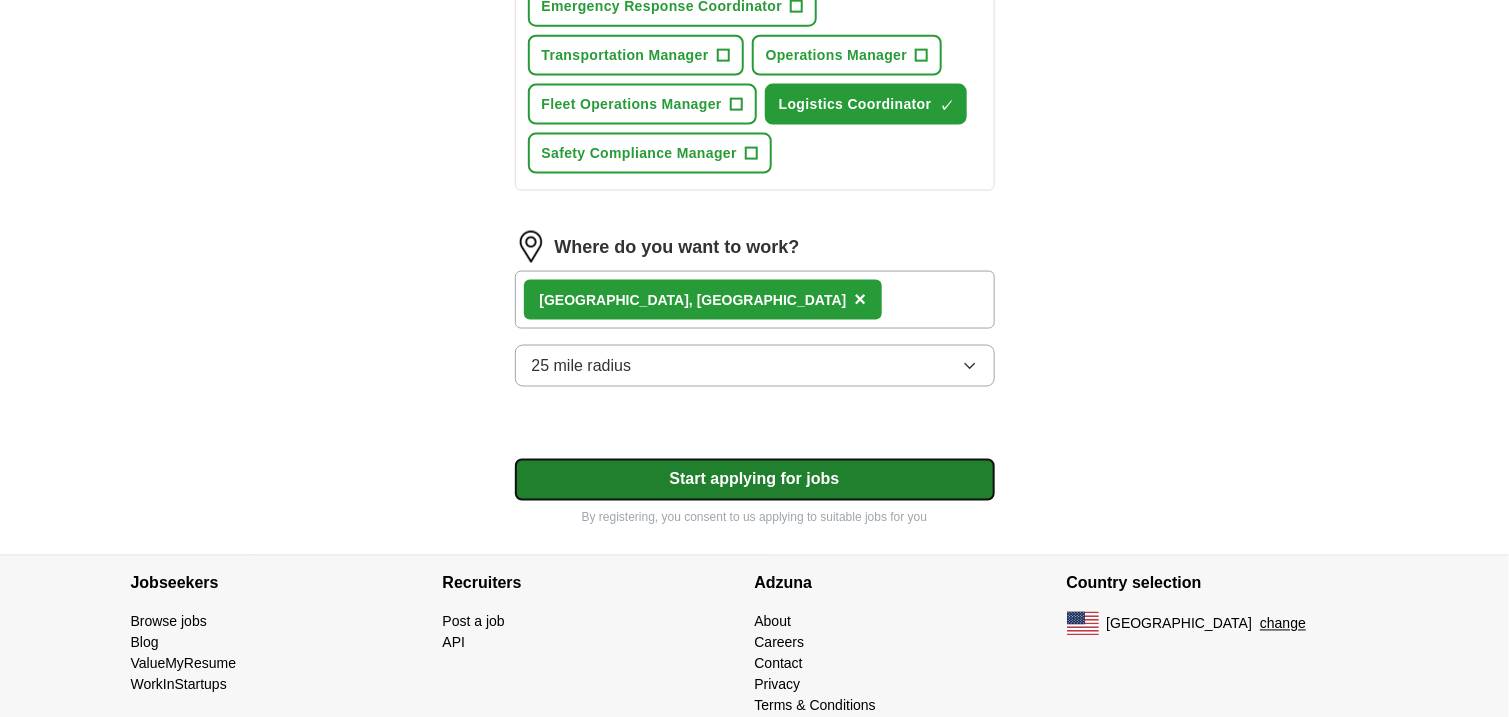 click on "Start applying for jobs" at bounding box center [755, 480] 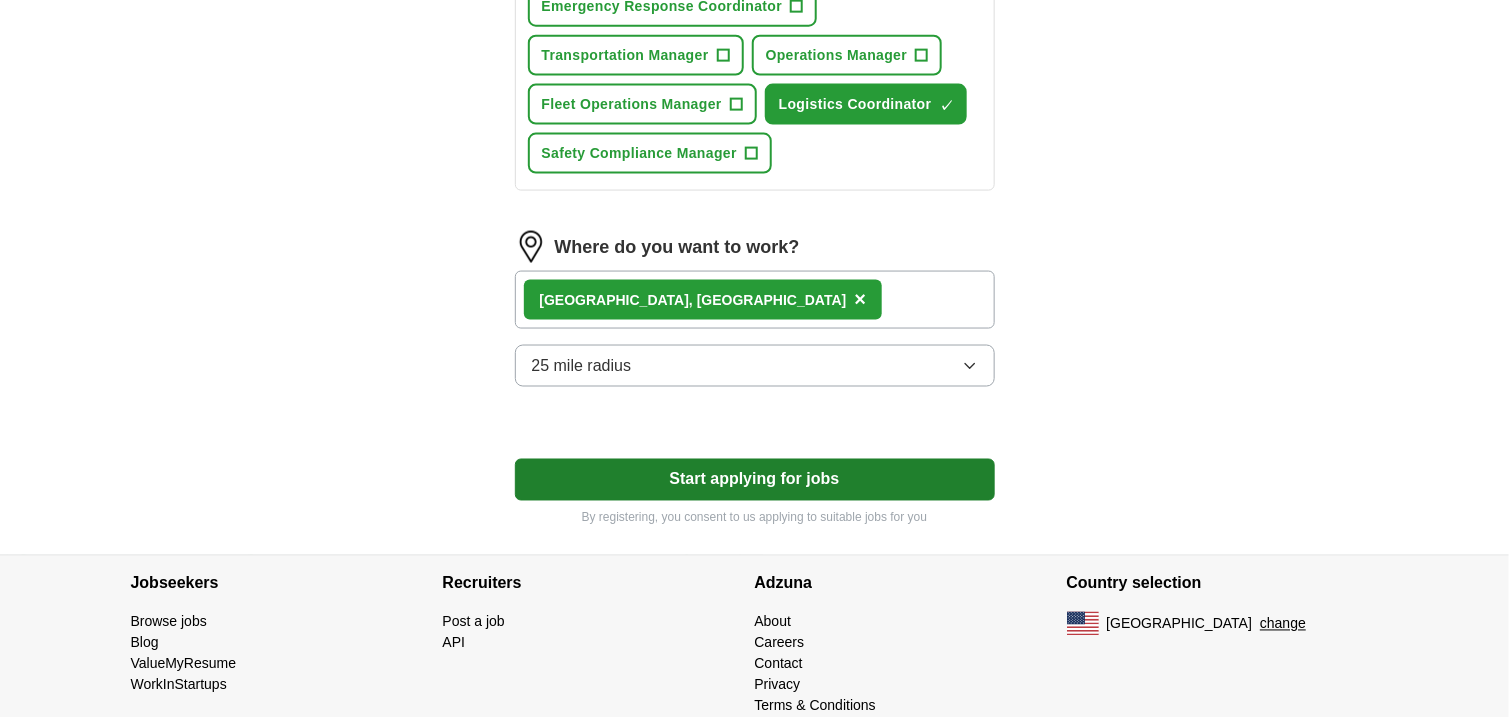 select on "**" 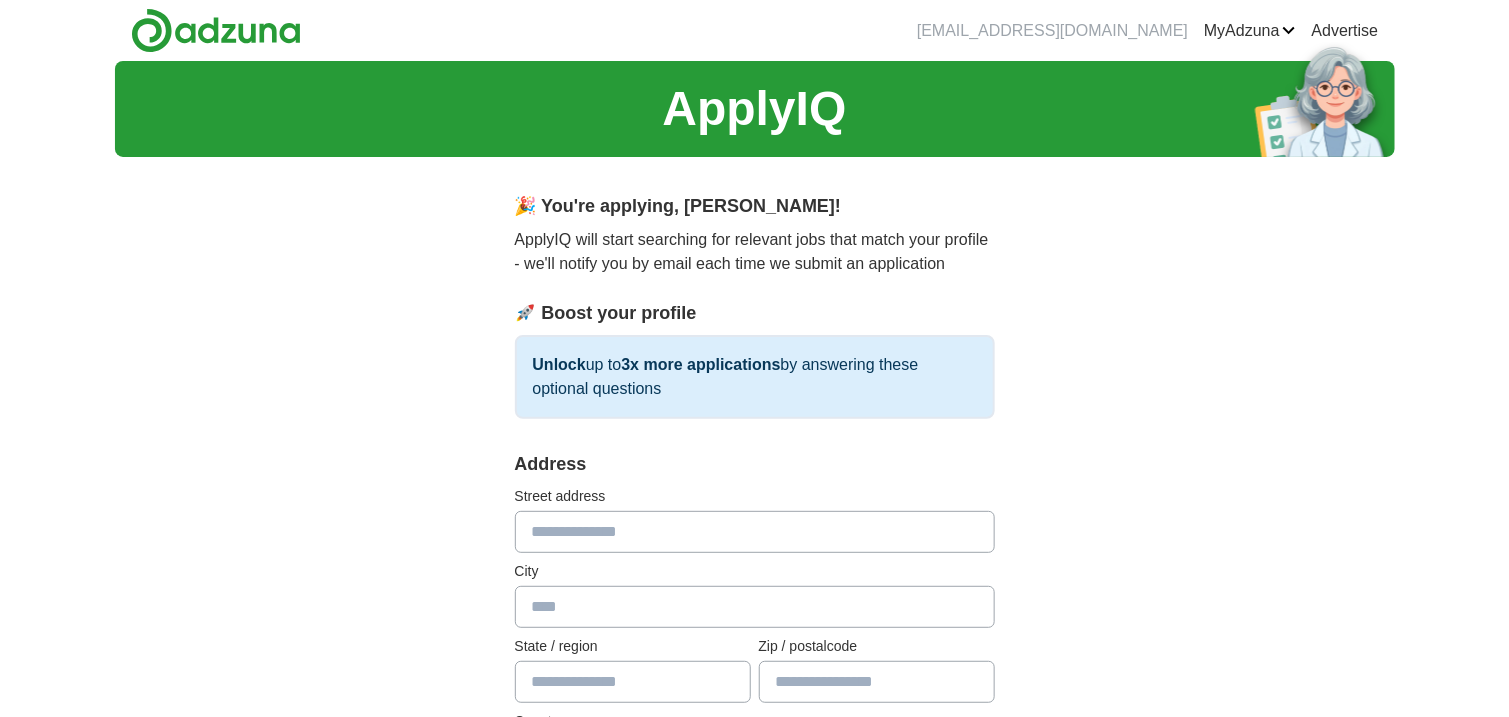 scroll, scrollTop: 0, scrollLeft: 0, axis: both 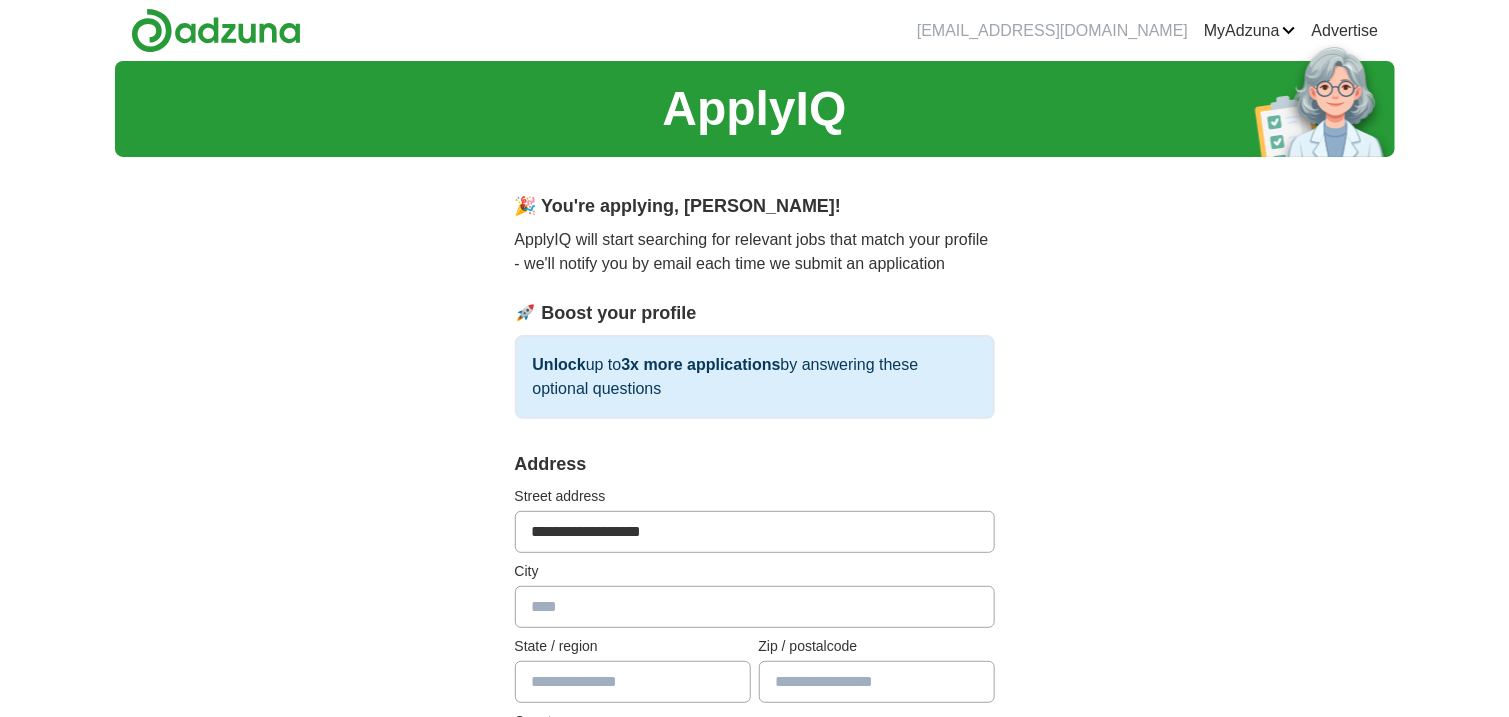 type on "**********" 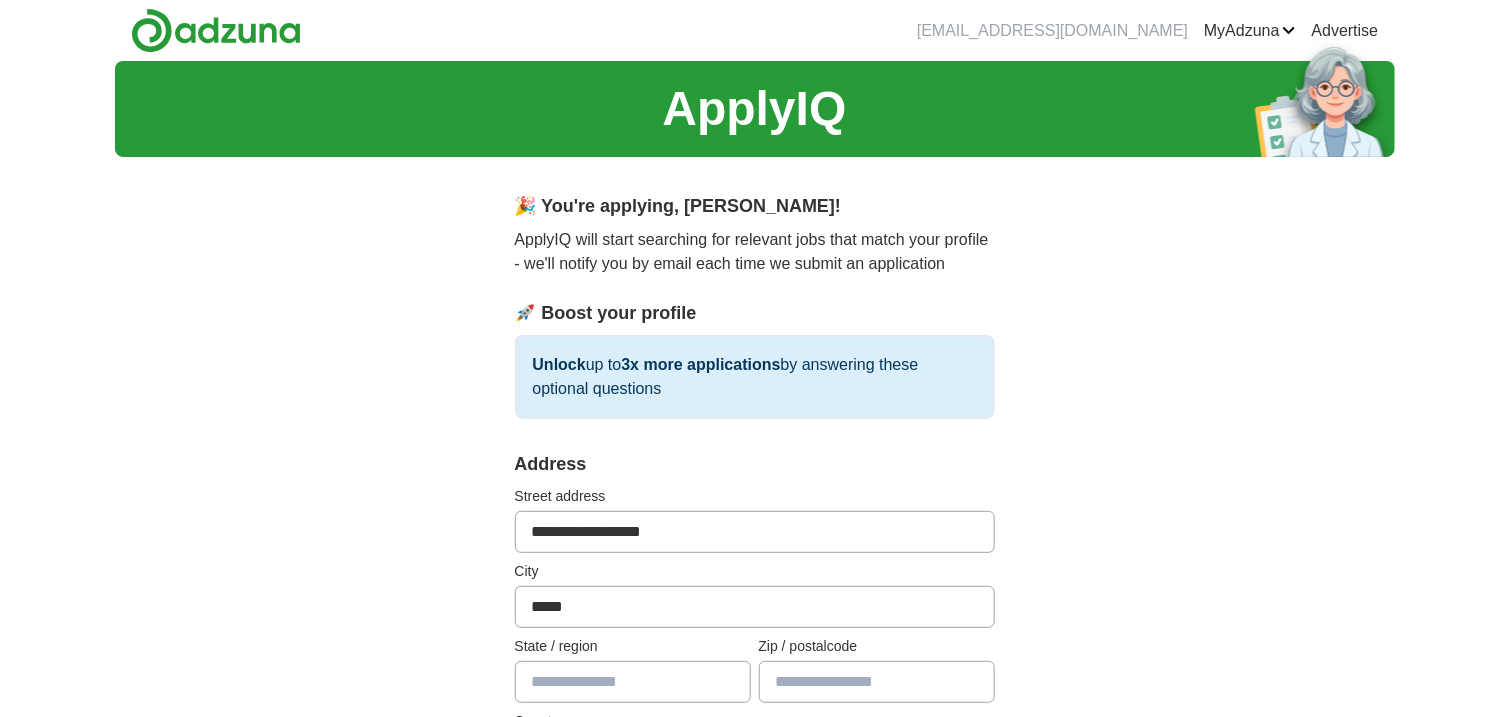 type on "*****" 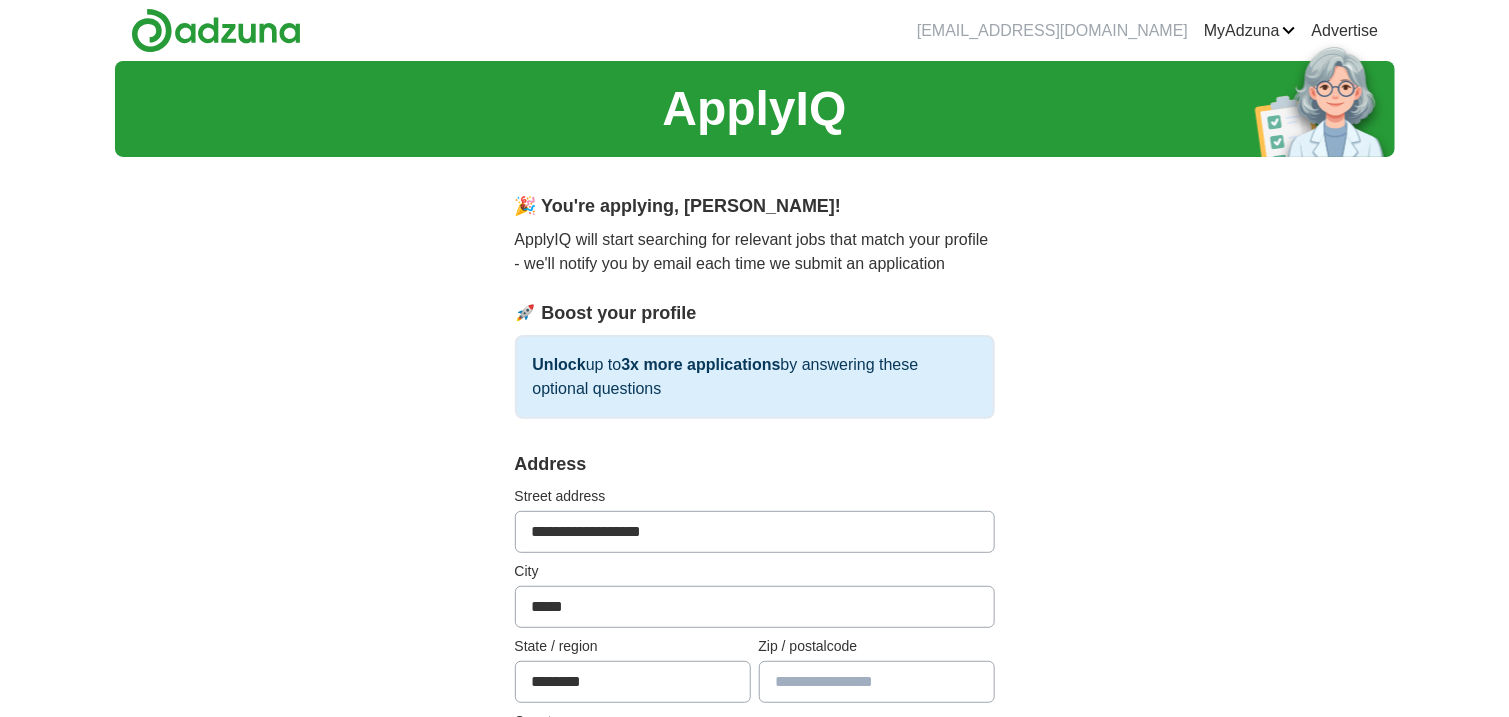 type on "********" 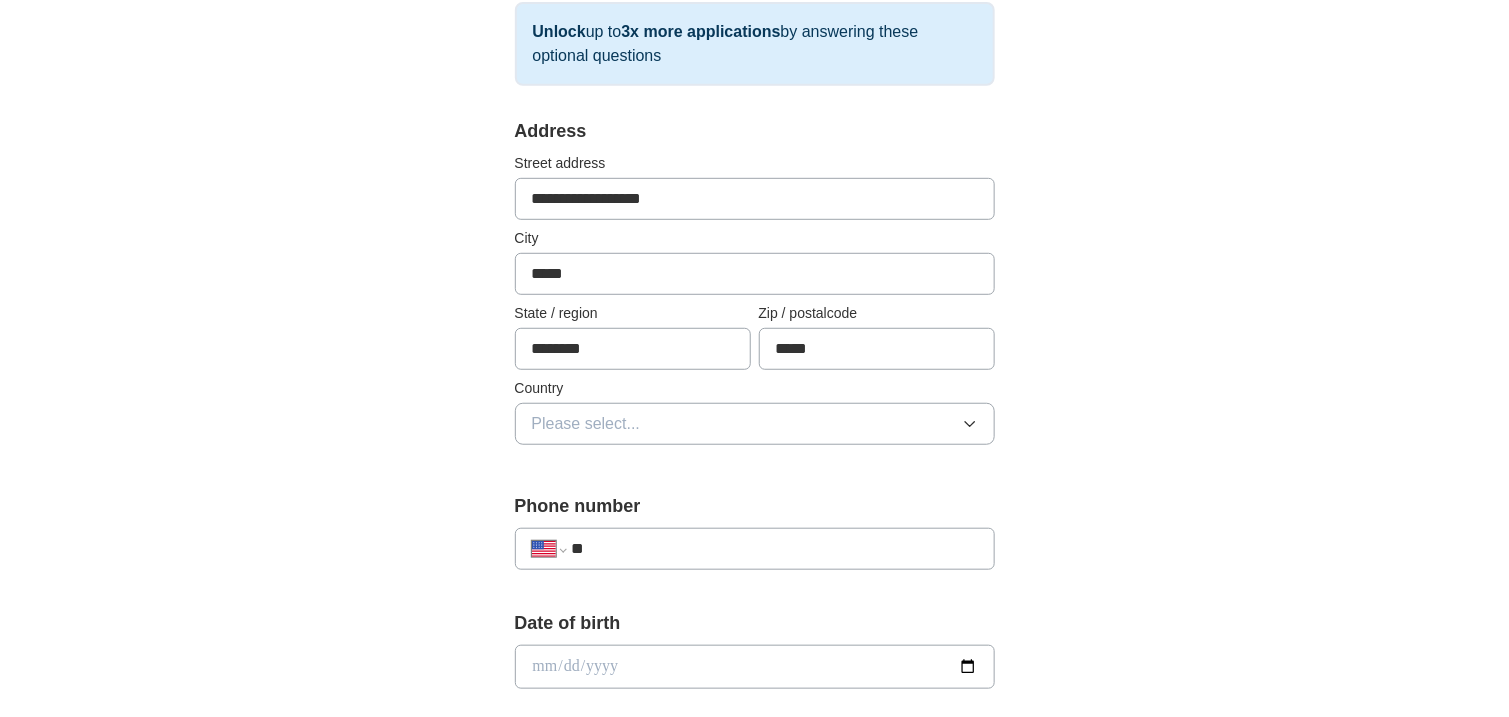 scroll, scrollTop: 346, scrollLeft: 0, axis: vertical 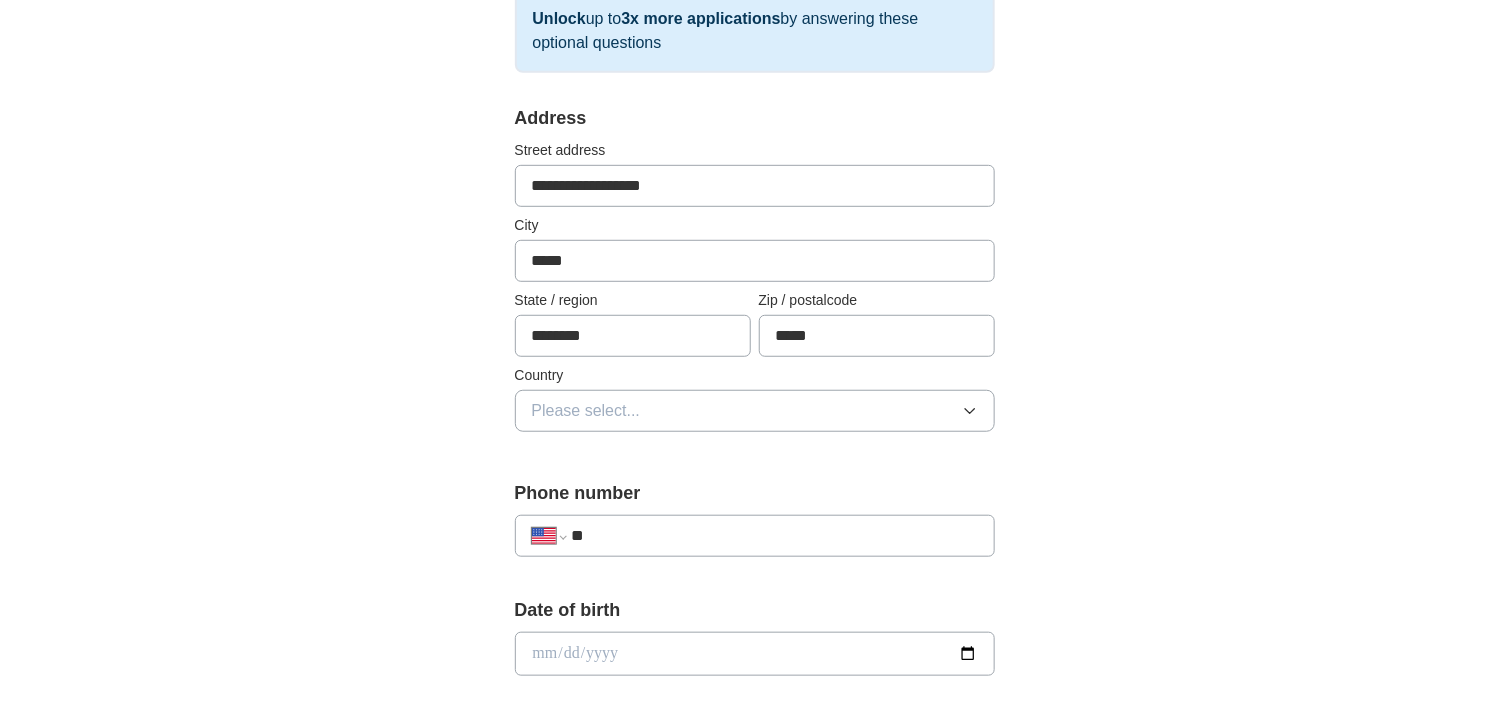 type on "*****" 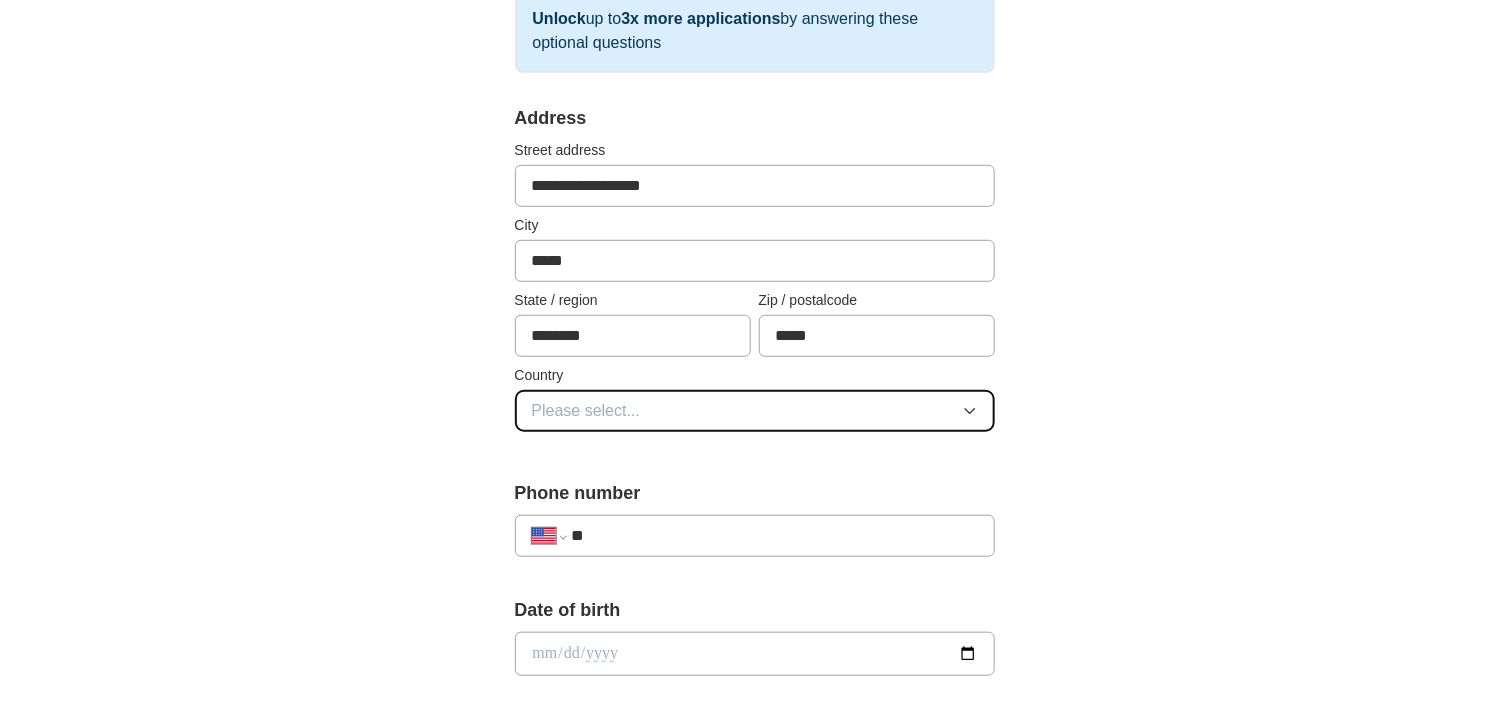 click 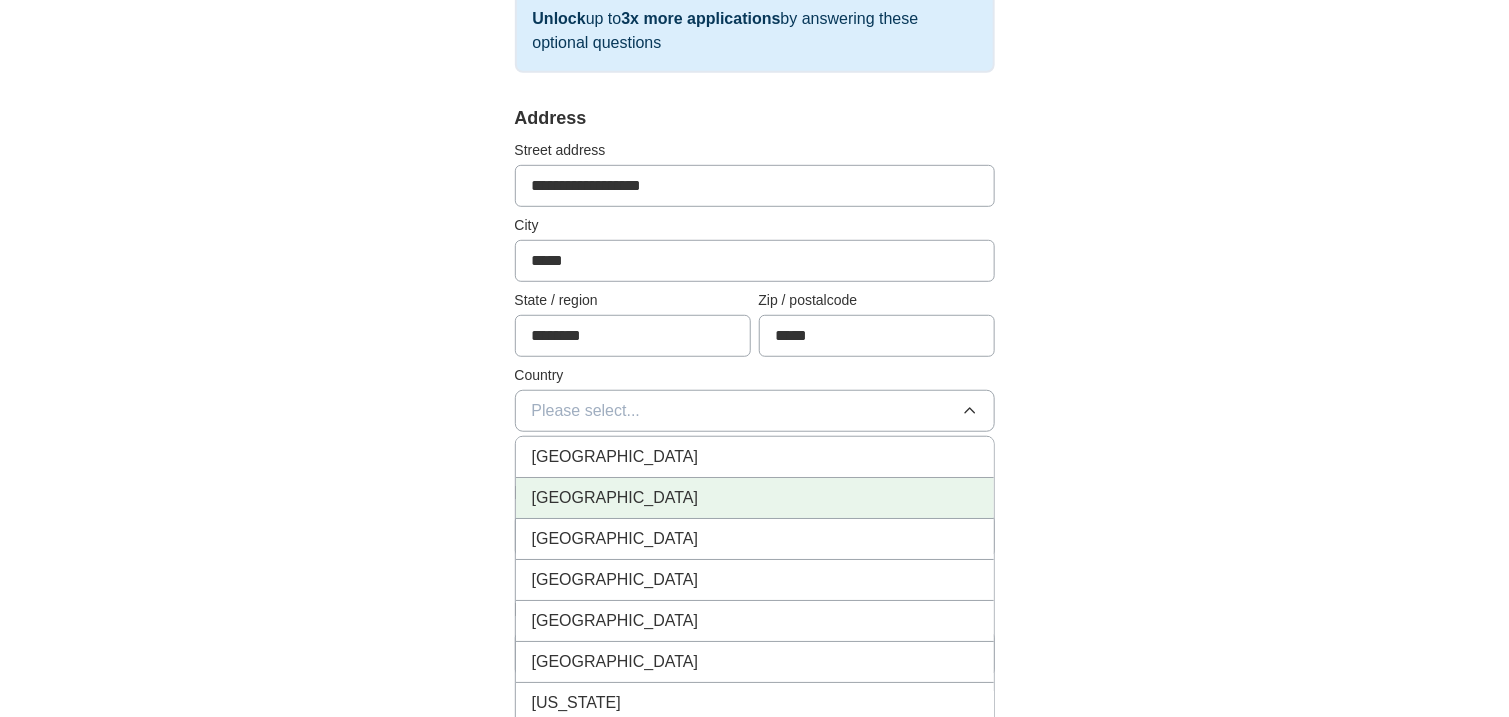 click on "[GEOGRAPHIC_DATA]" at bounding box center (755, 498) 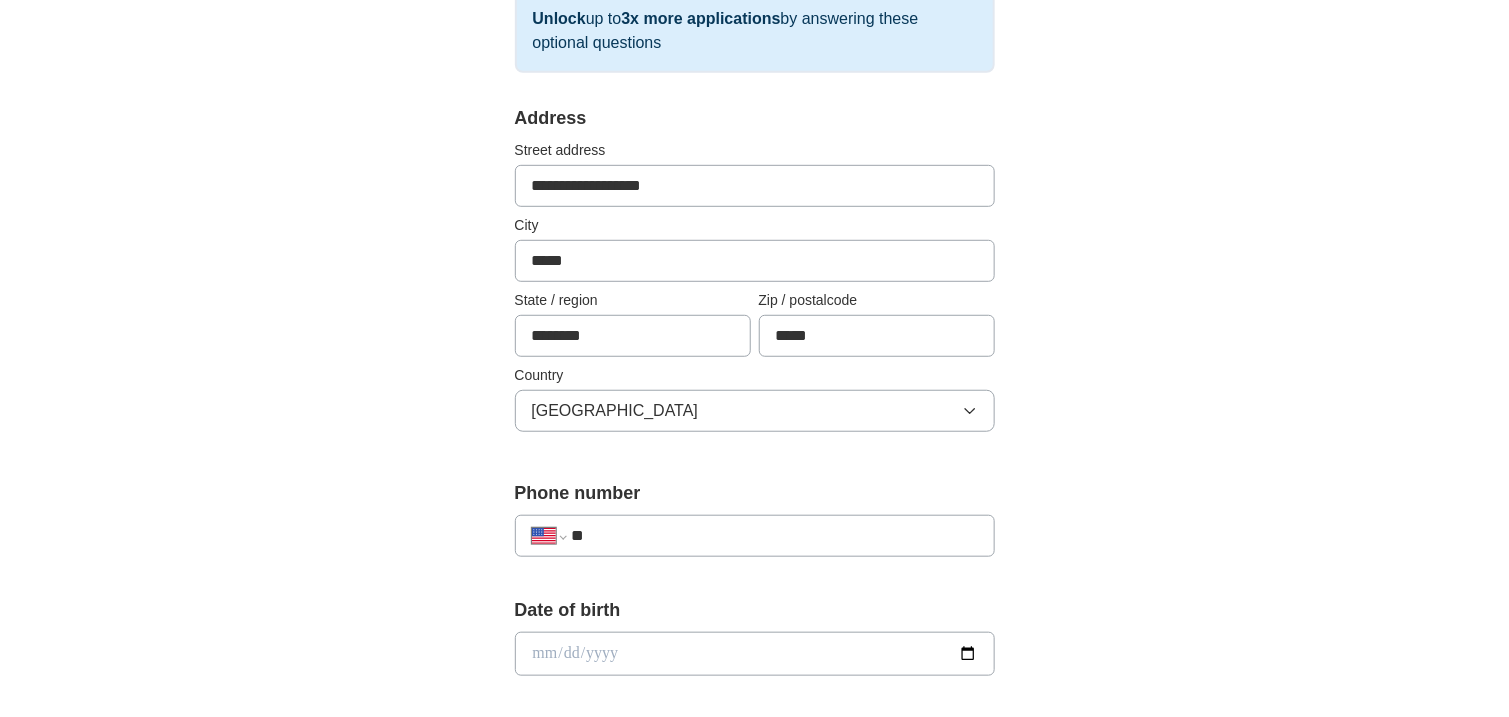 click on "**" at bounding box center (774, 536) 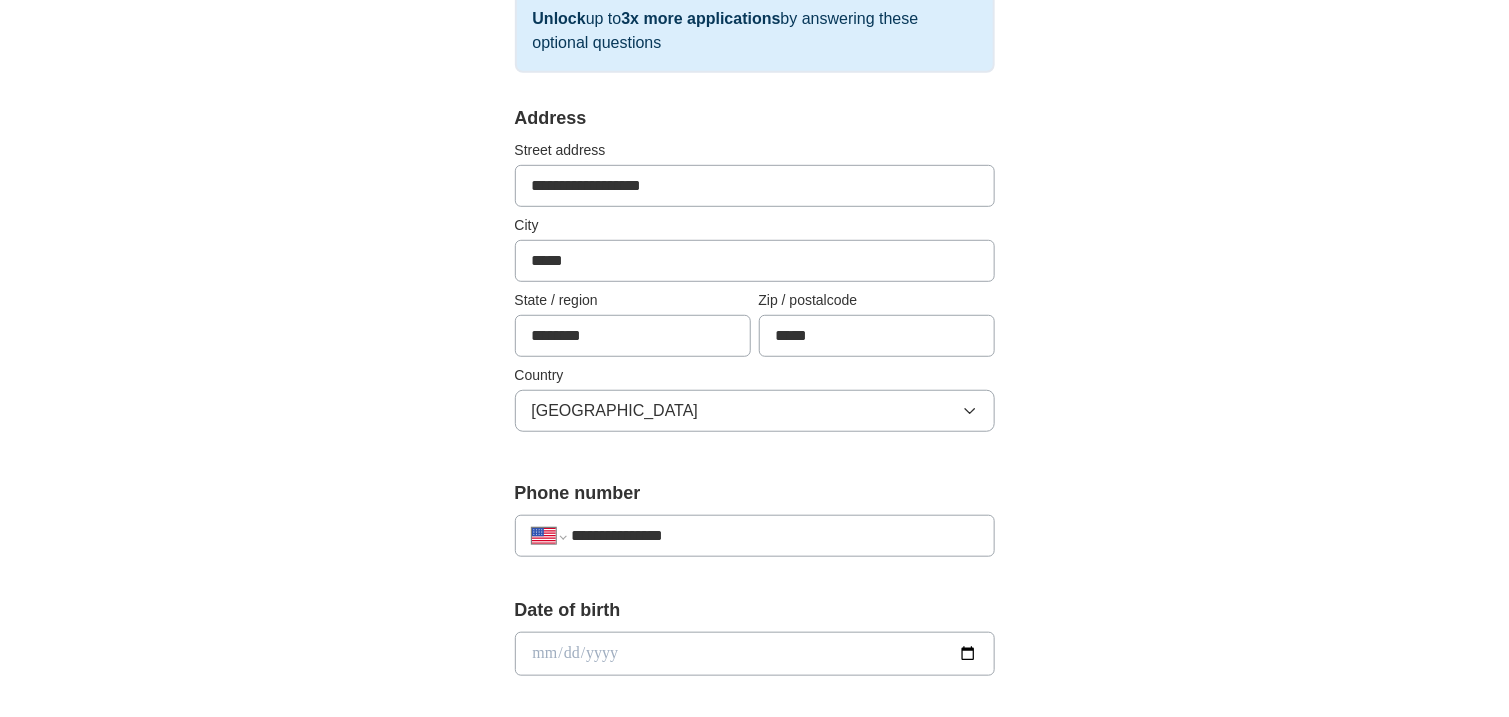 type on "**********" 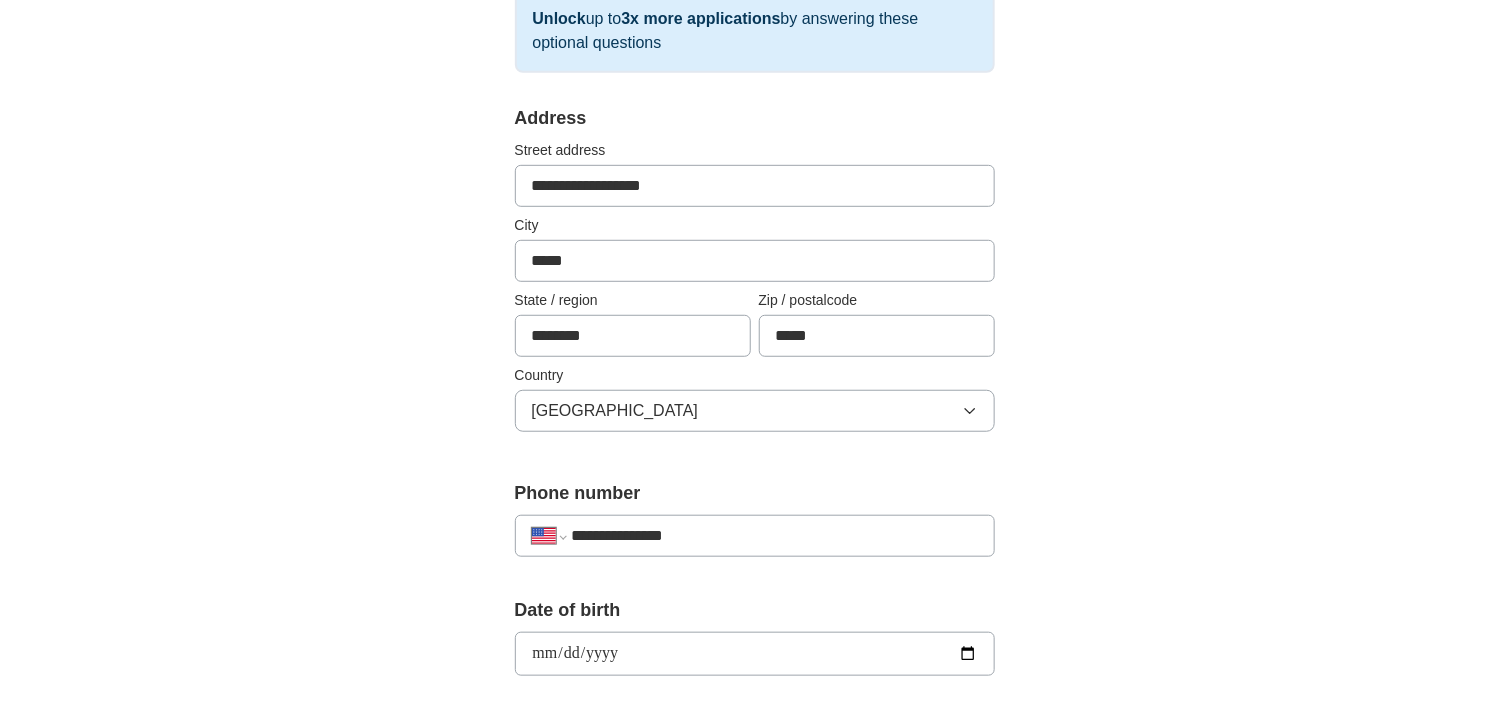 click on "**********" at bounding box center [755, 654] 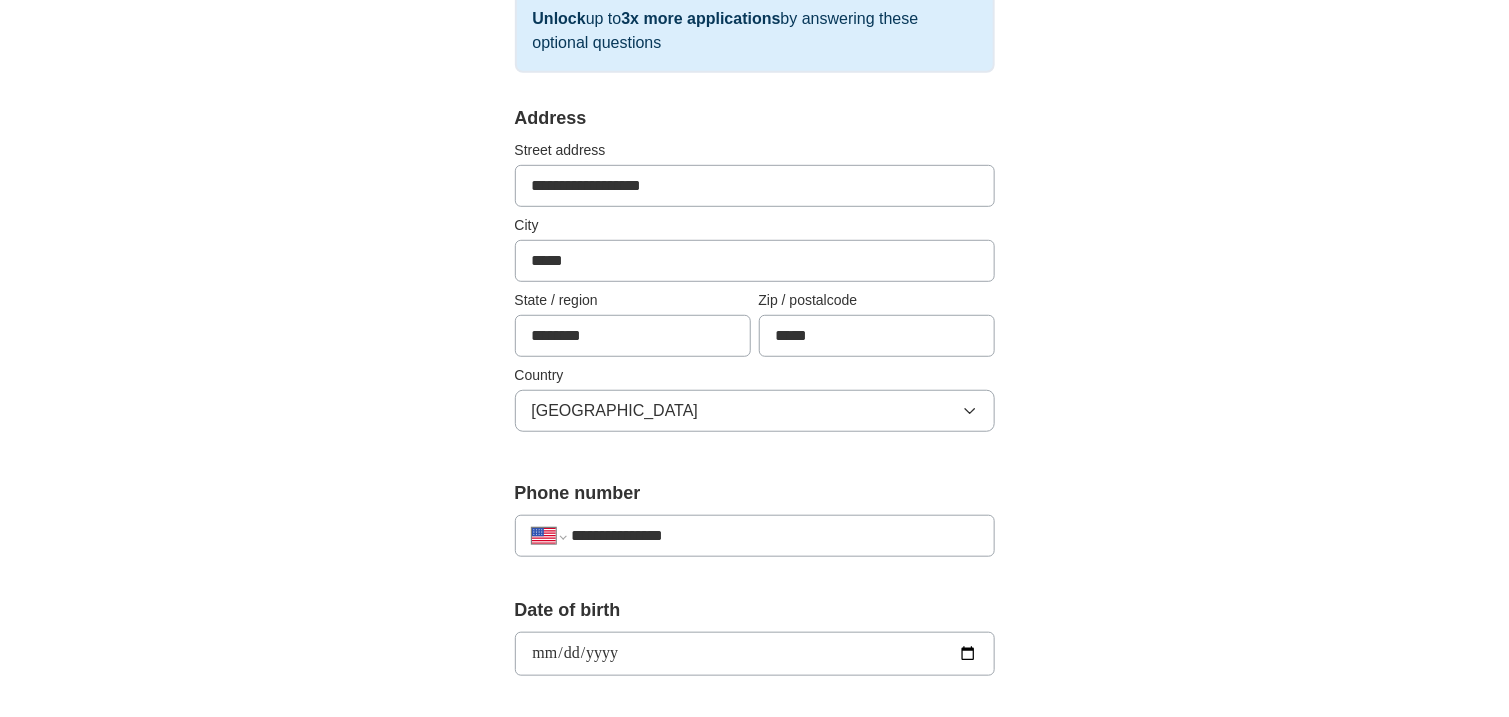 type on "**********" 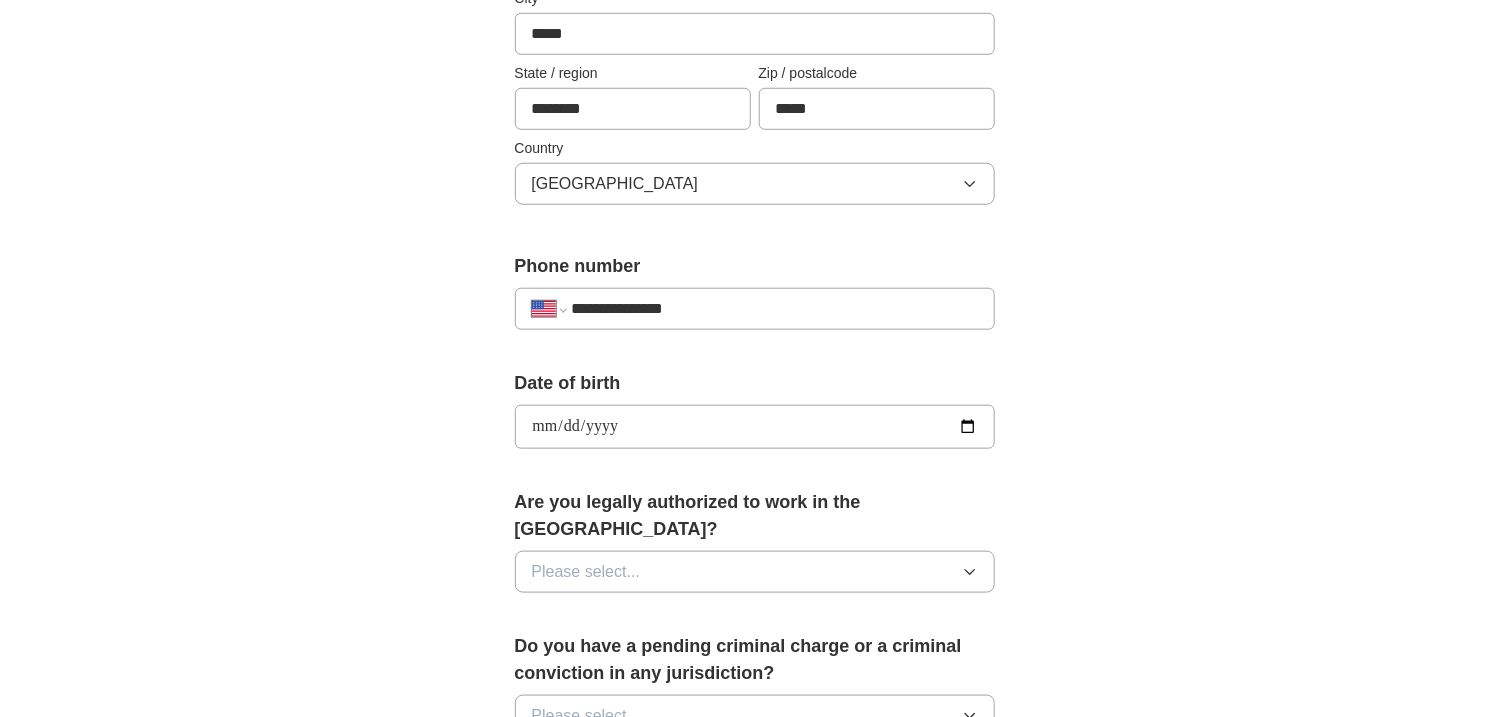 scroll, scrollTop: 600, scrollLeft: 0, axis: vertical 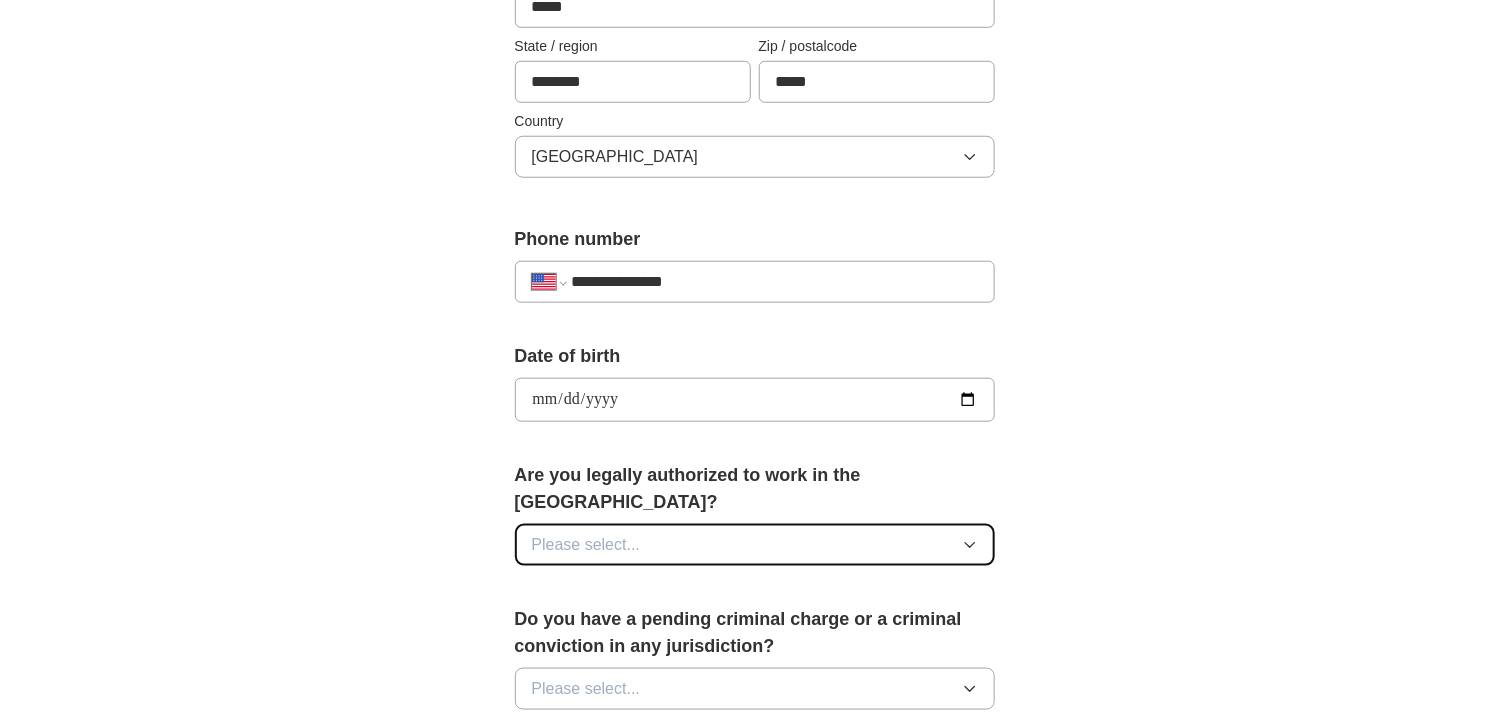 click 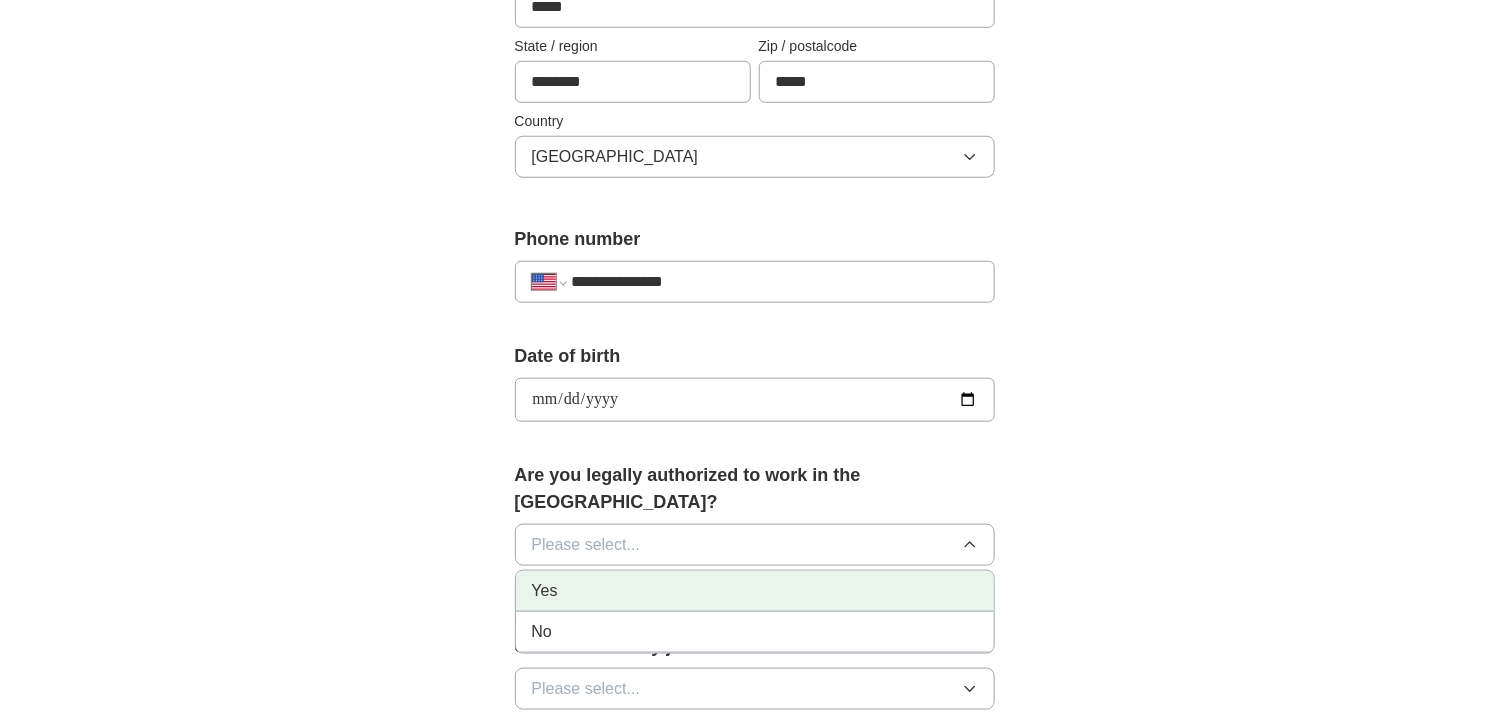 click on "Yes" at bounding box center [755, 591] 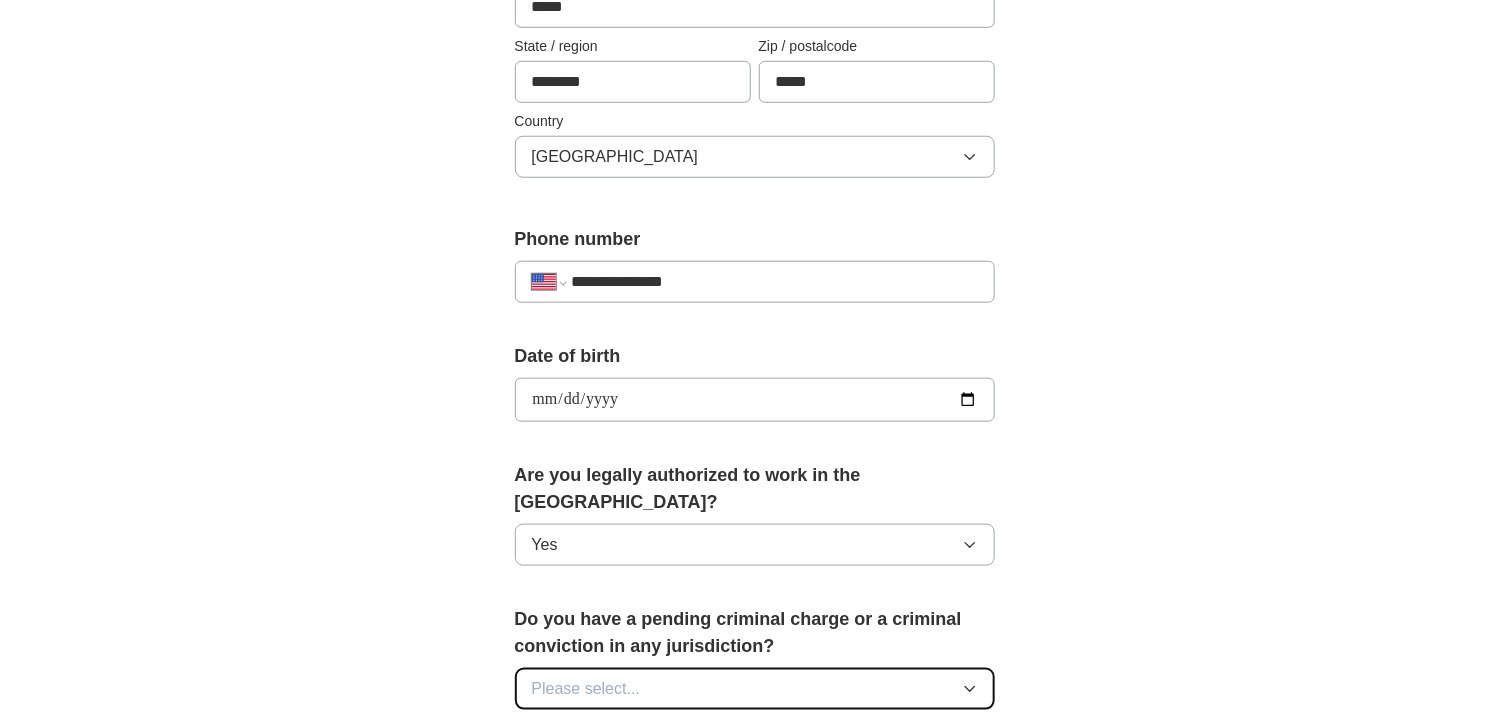 click 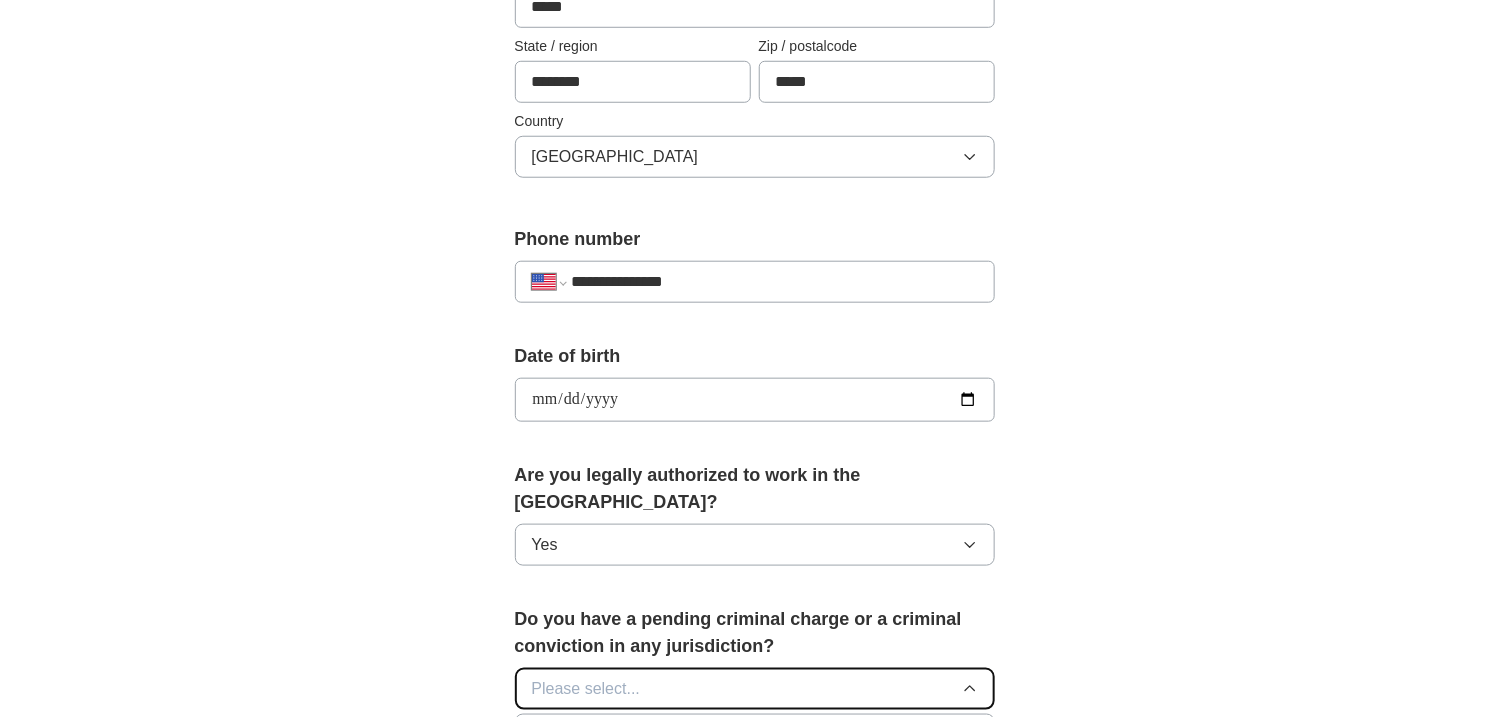 click 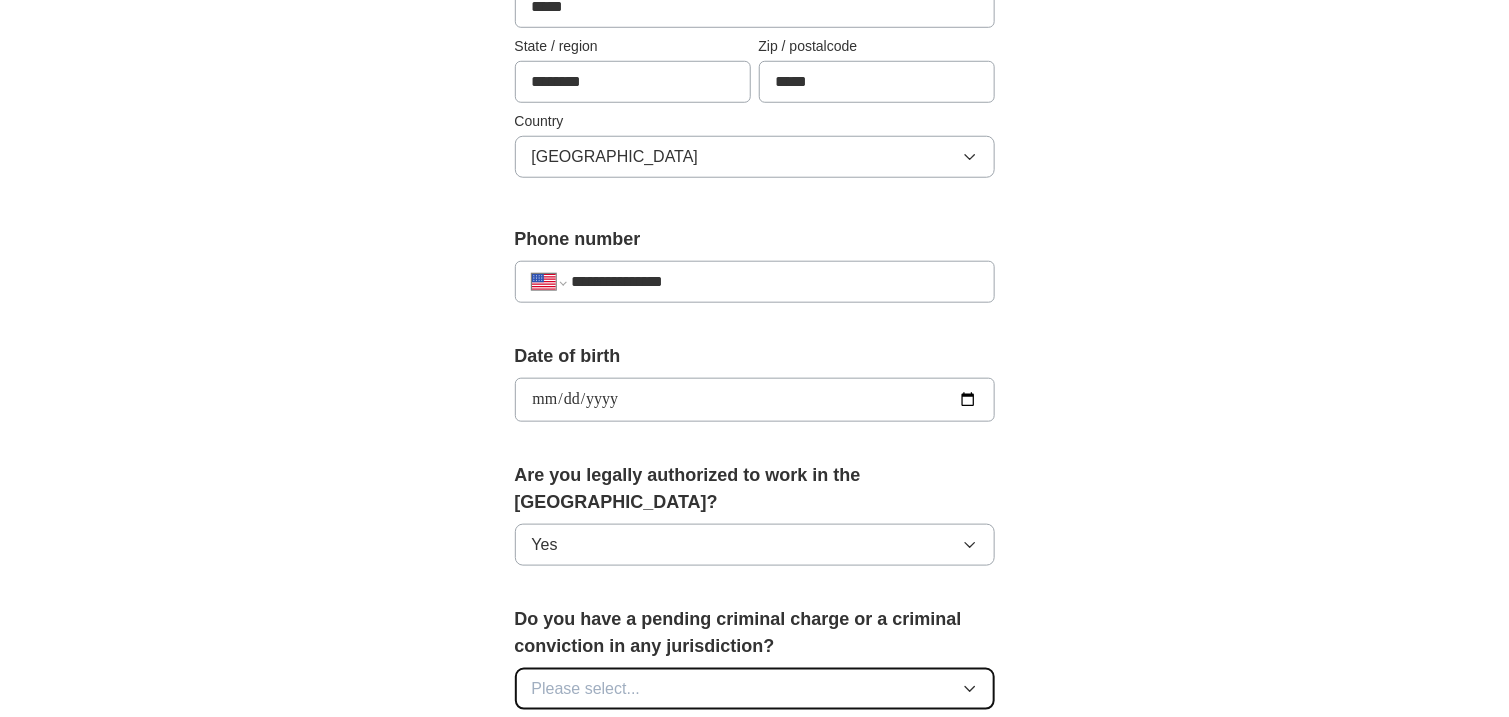 click 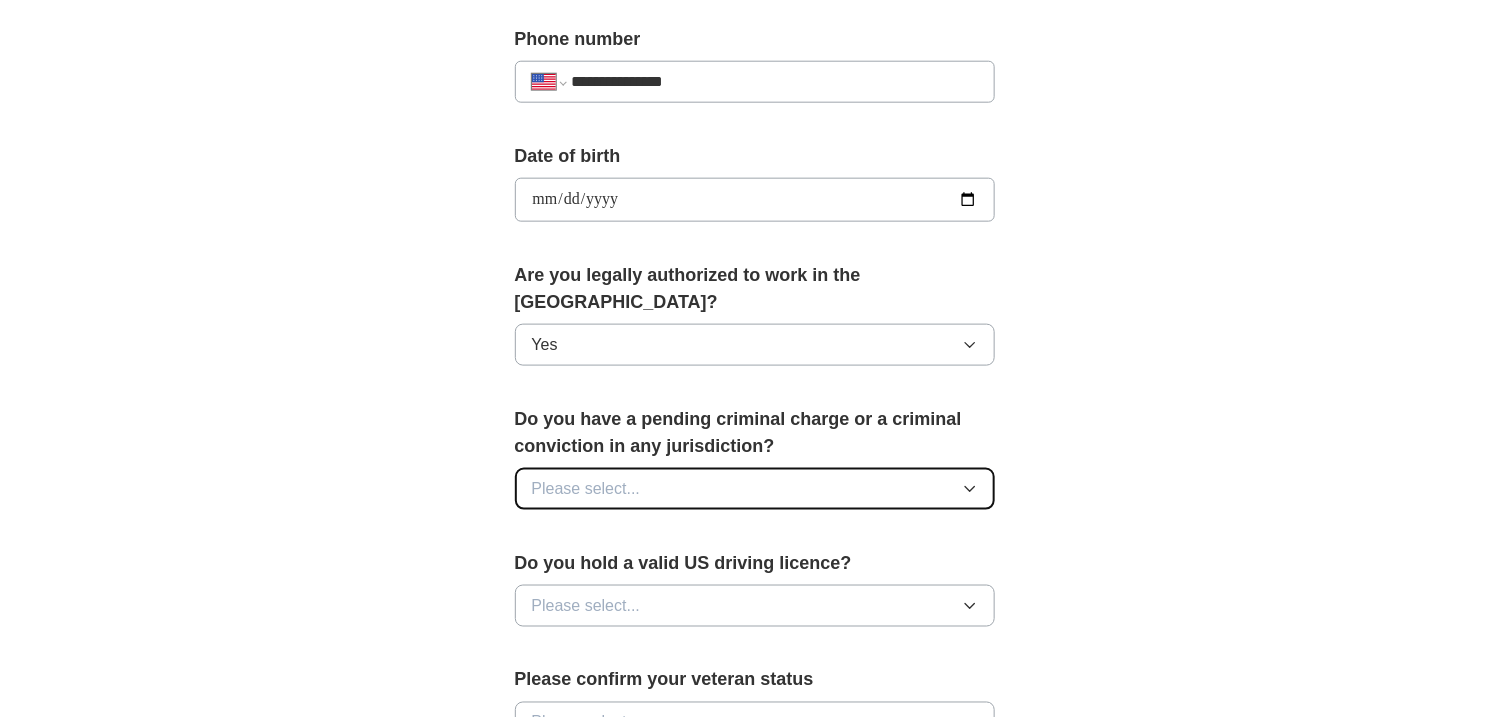 scroll, scrollTop: 893, scrollLeft: 0, axis: vertical 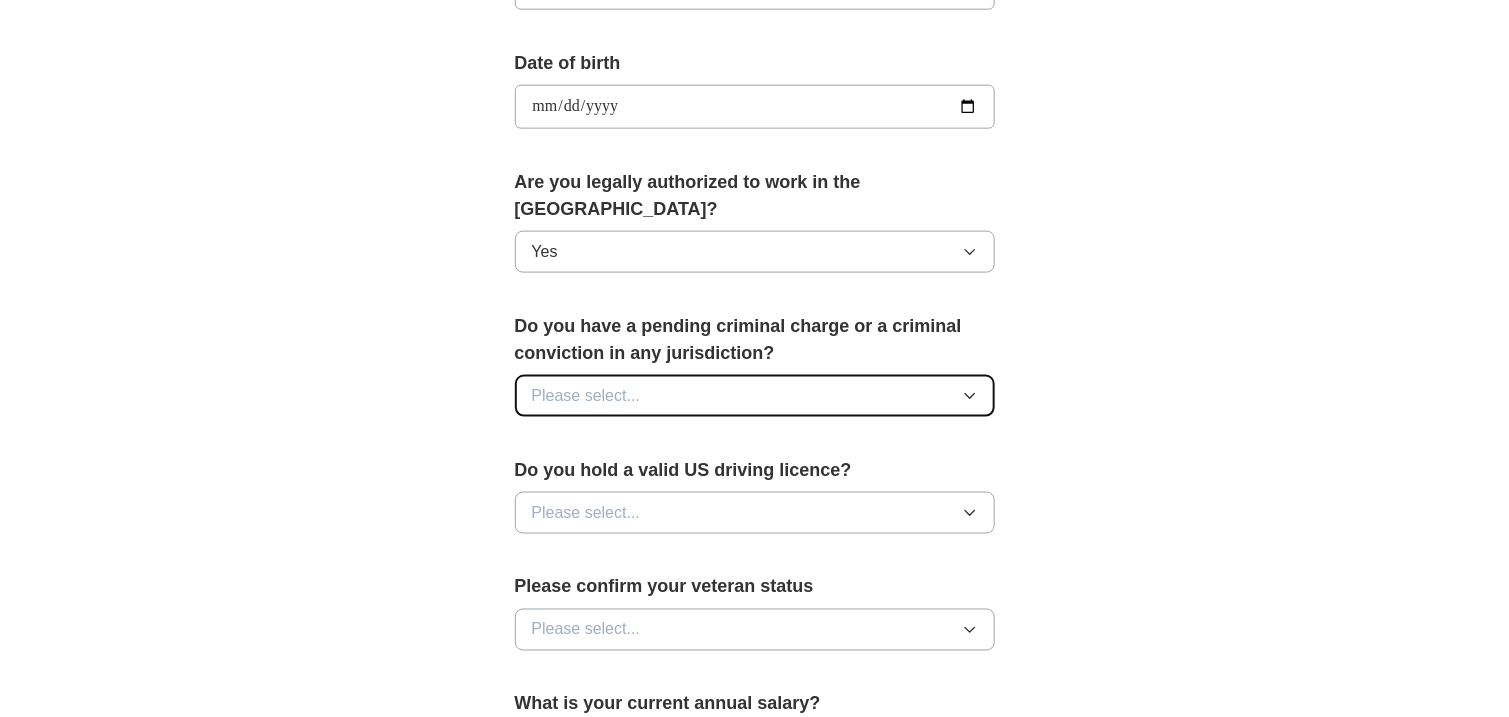 click on "Please select..." at bounding box center [755, 396] 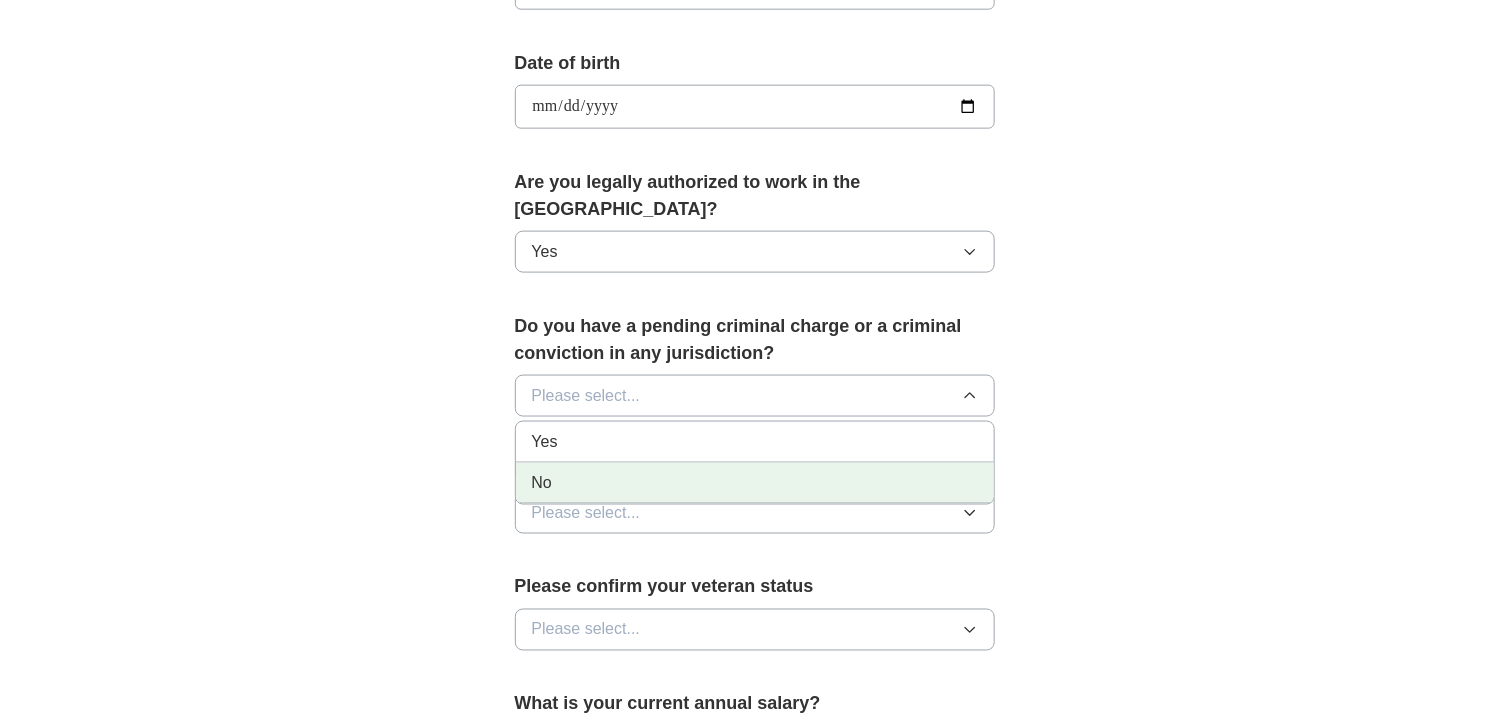 click on "No" at bounding box center [755, 483] 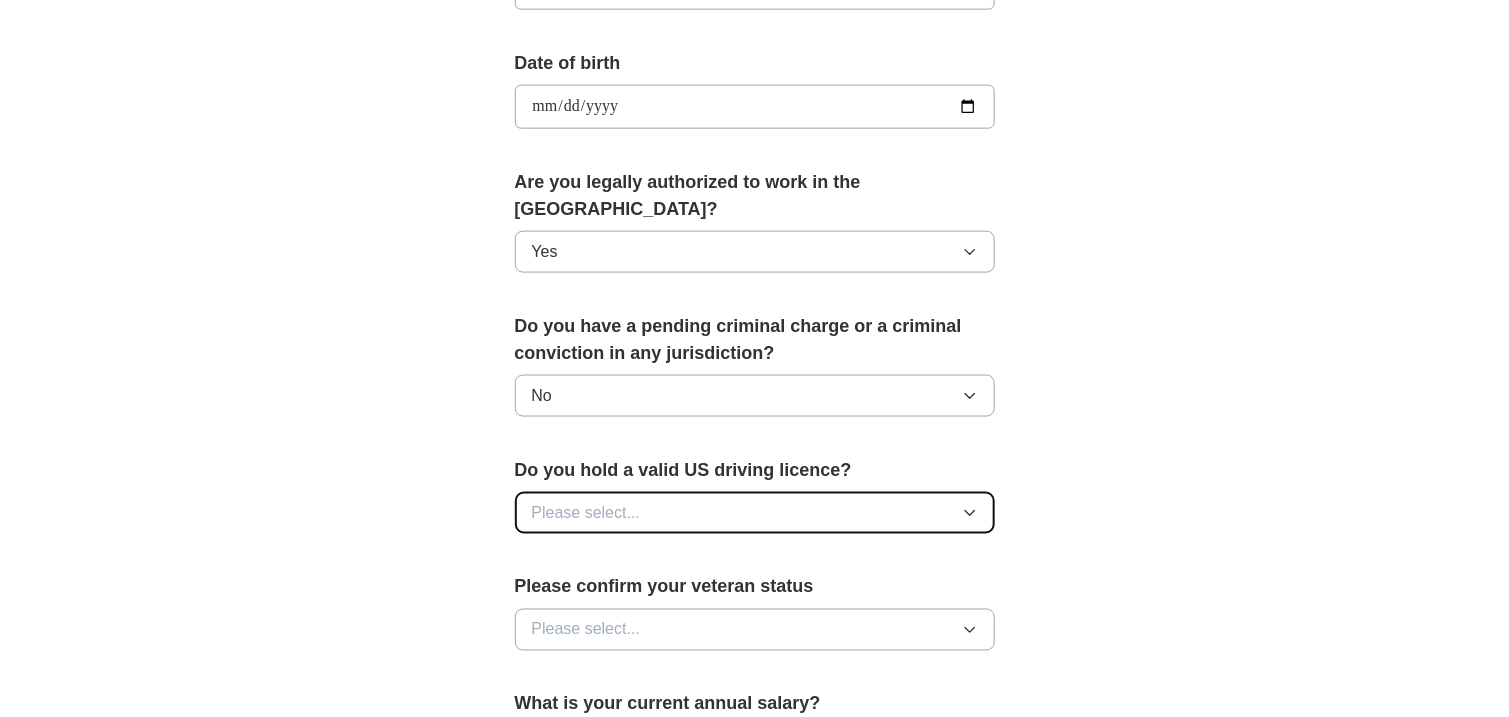 click 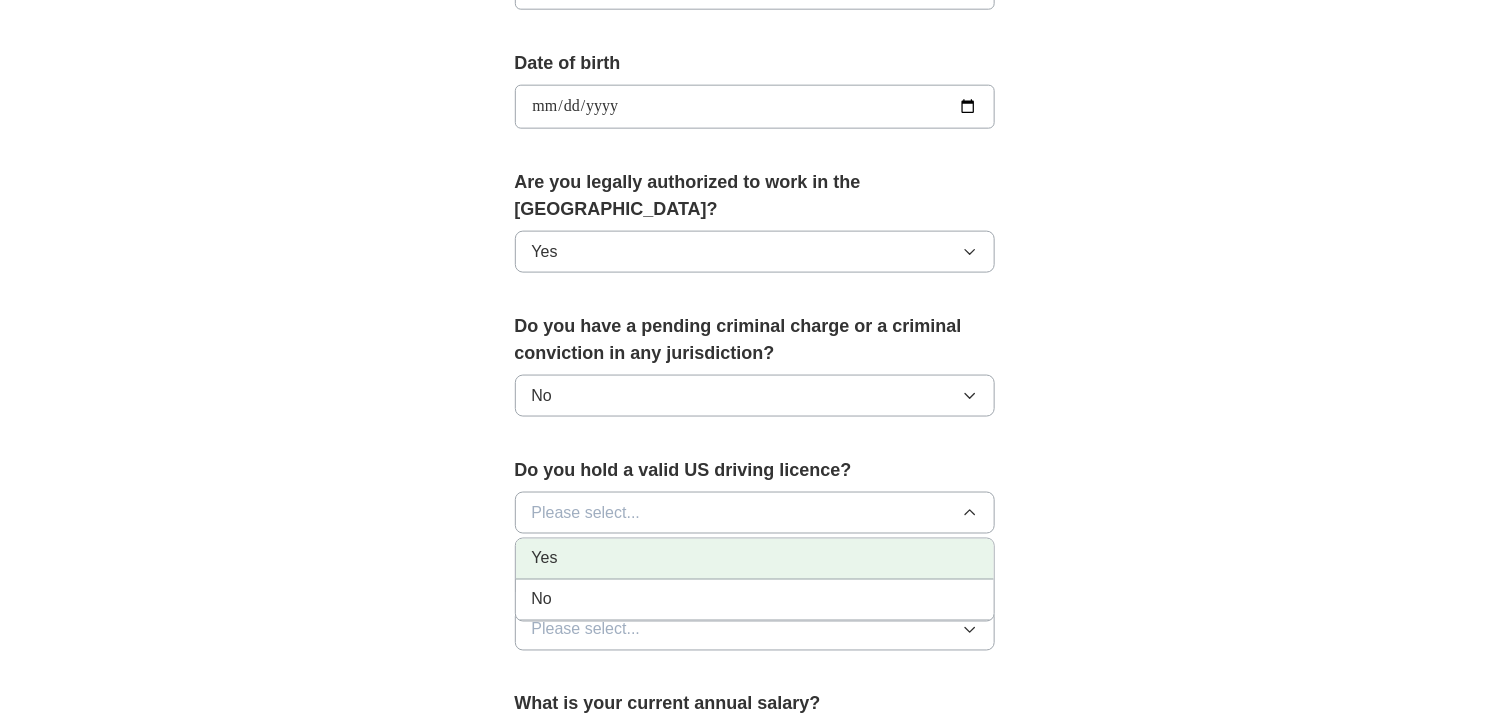 click on "Yes" at bounding box center (755, 559) 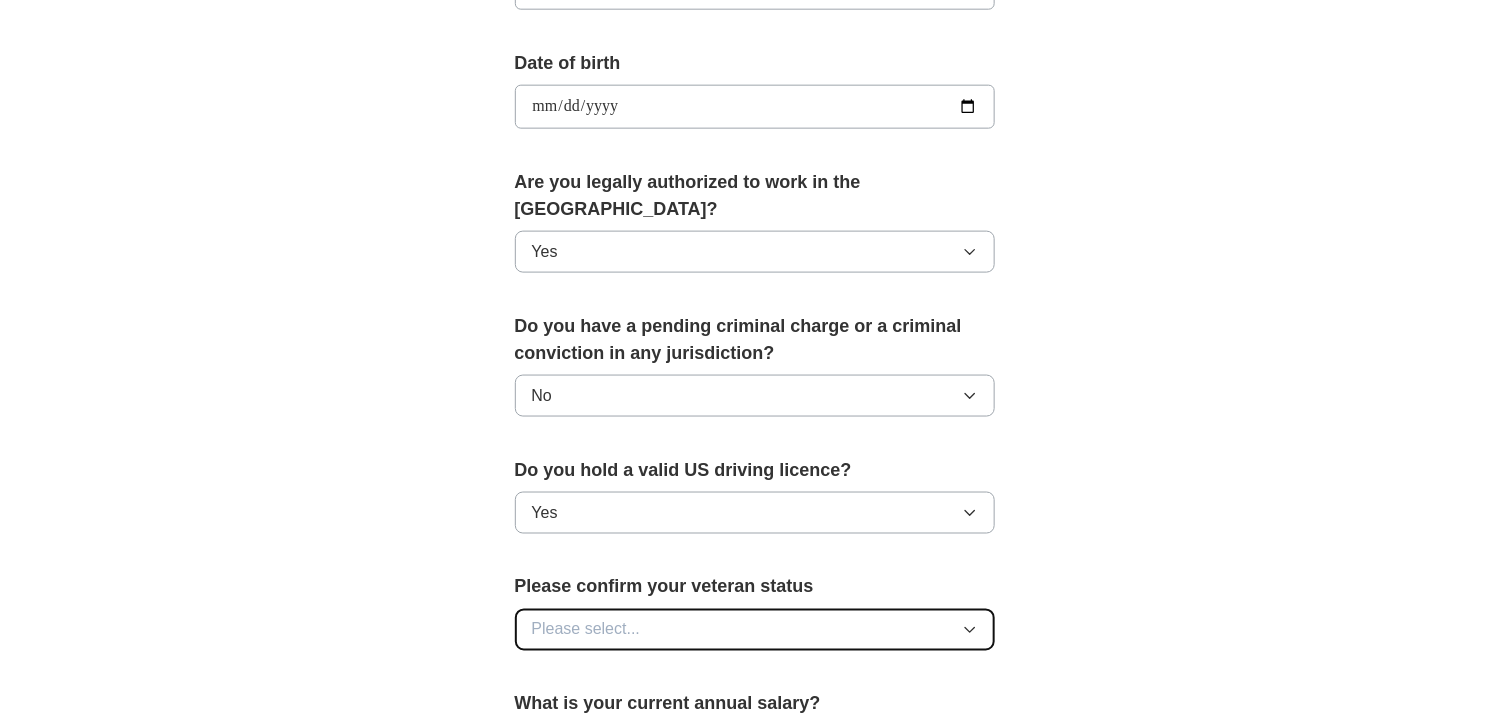 click on "Please select..." at bounding box center [755, 630] 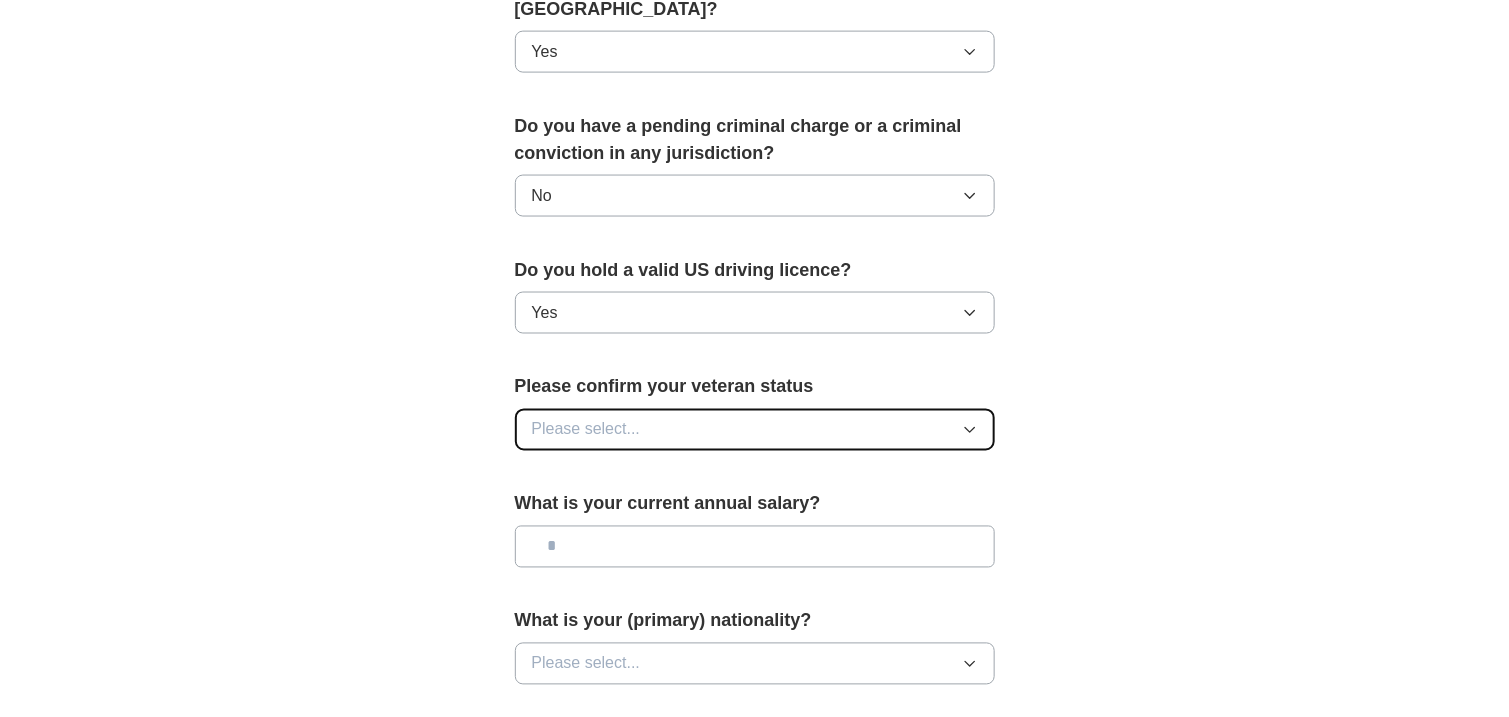 scroll, scrollTop: 1173, scrollLeft: 0, axis: vertical 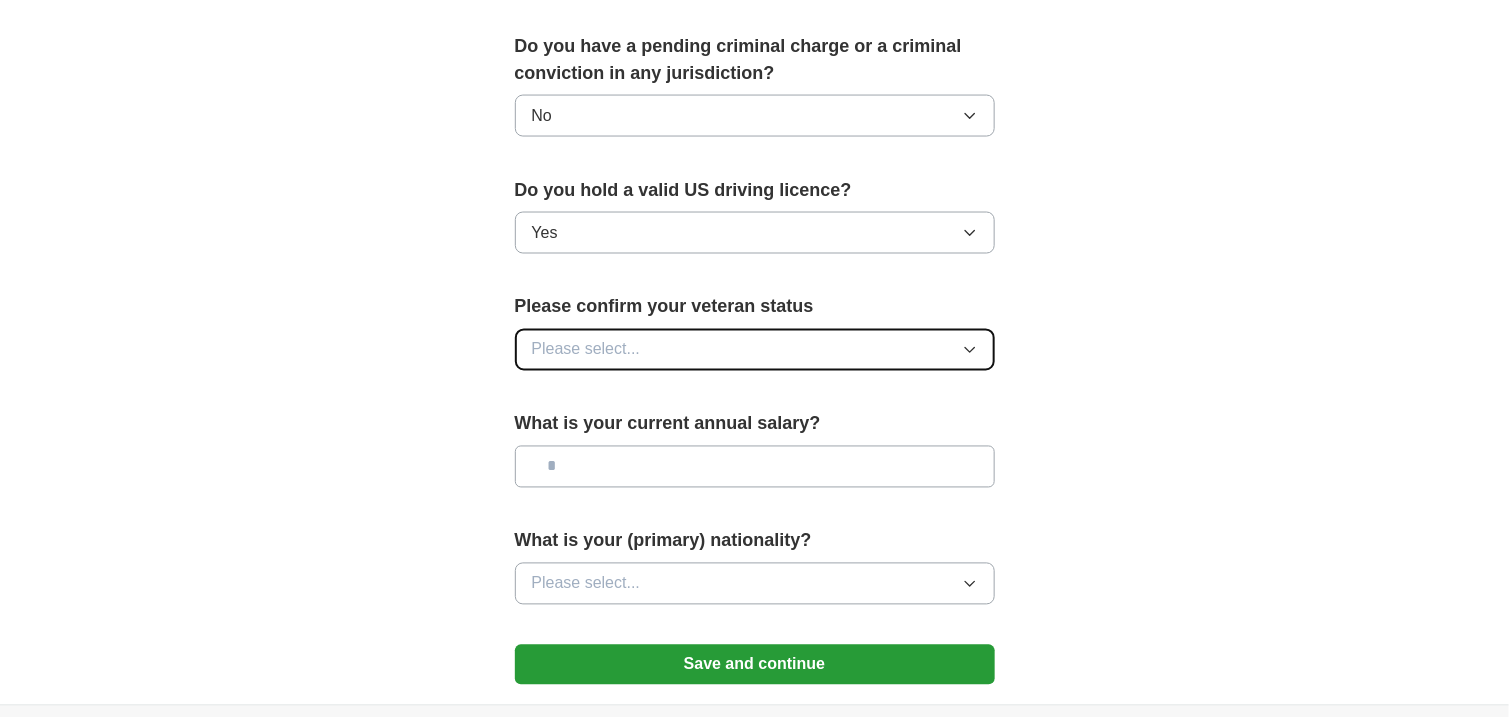 click 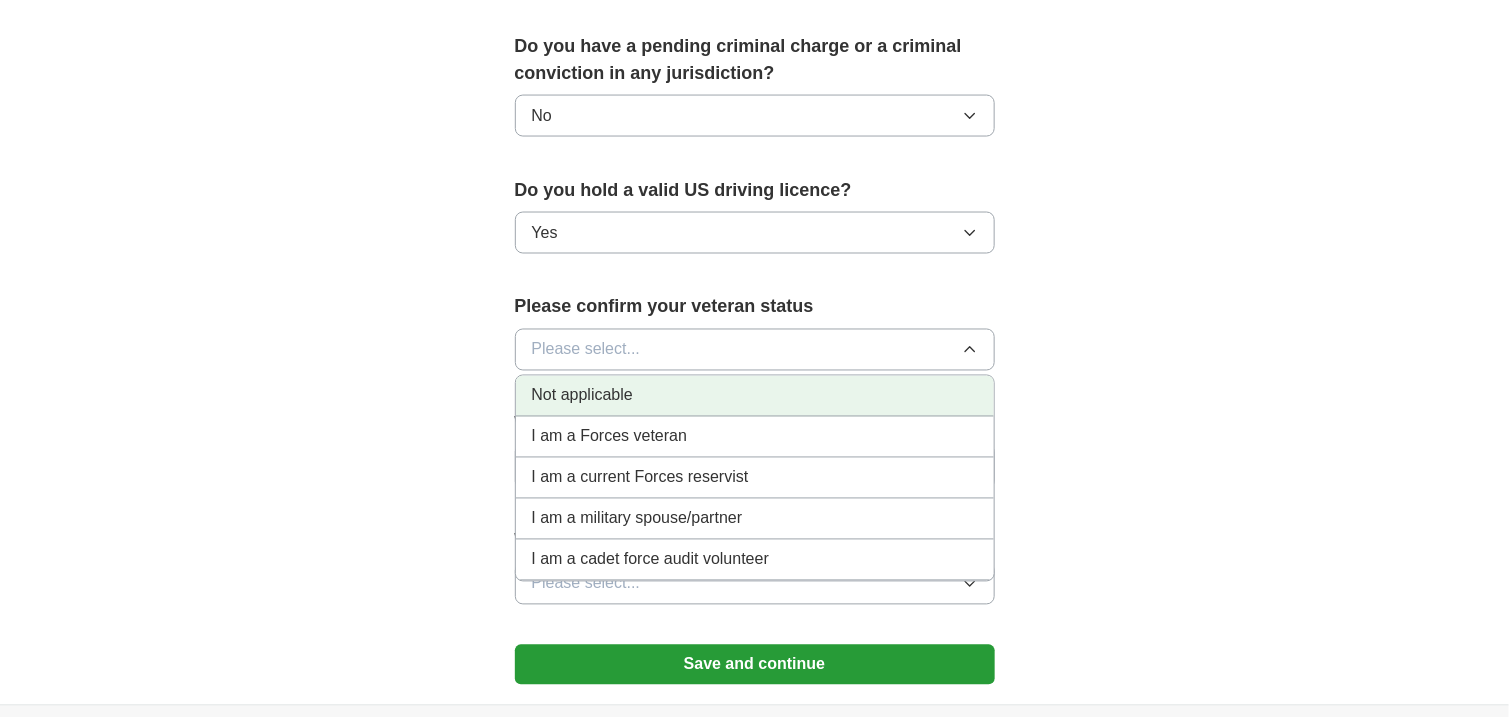 click on "Not applicable" at bounding box center (755, 396) 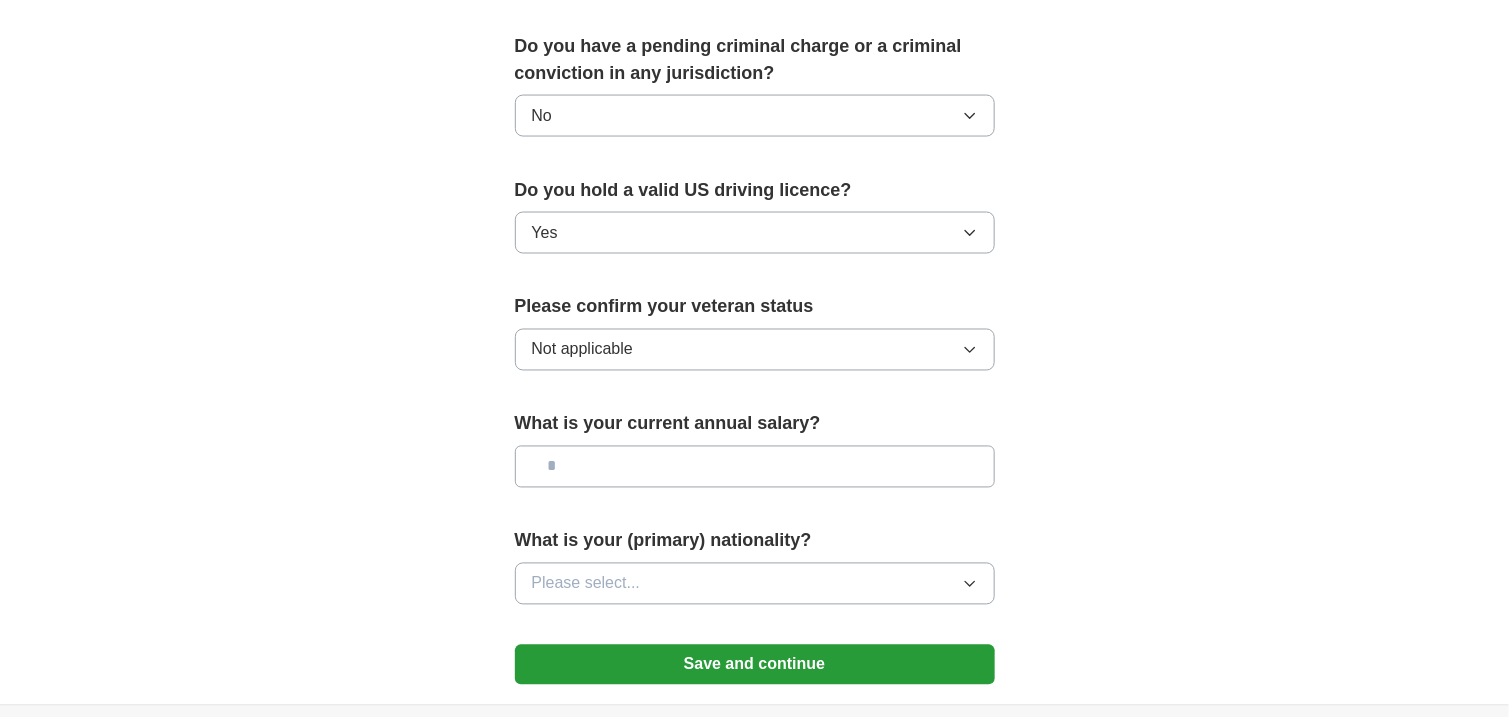 click at bounding box center [755, 467] 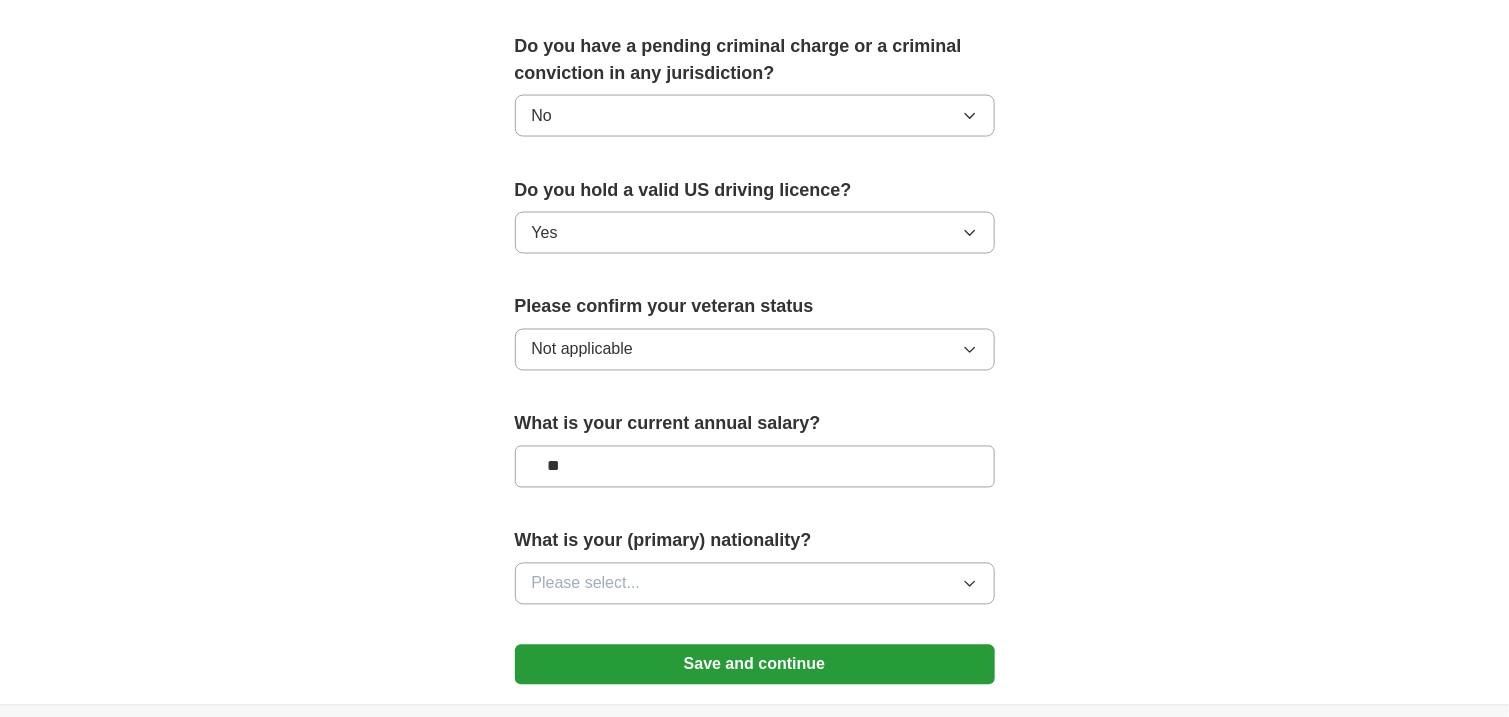 type on "**" 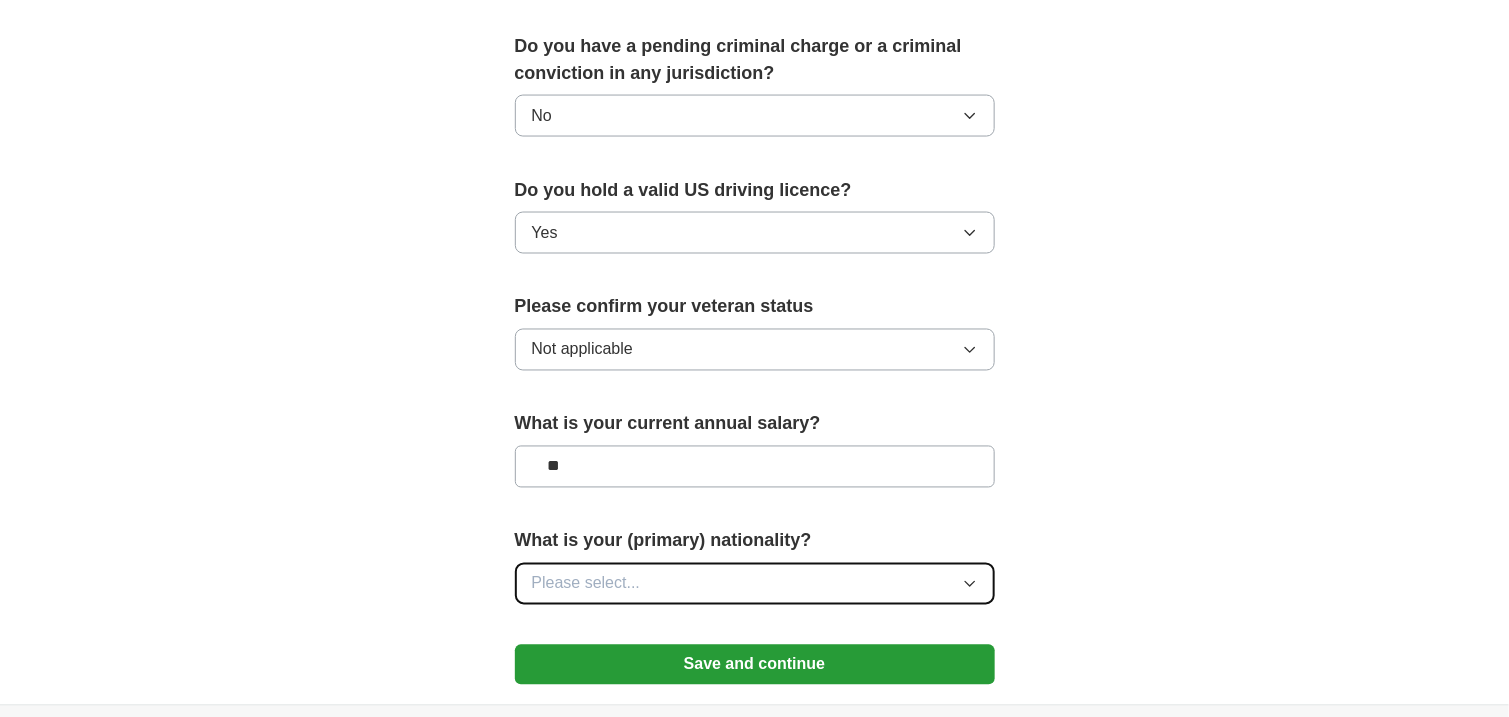click on "Please select..." at bounding box center [755, 584] 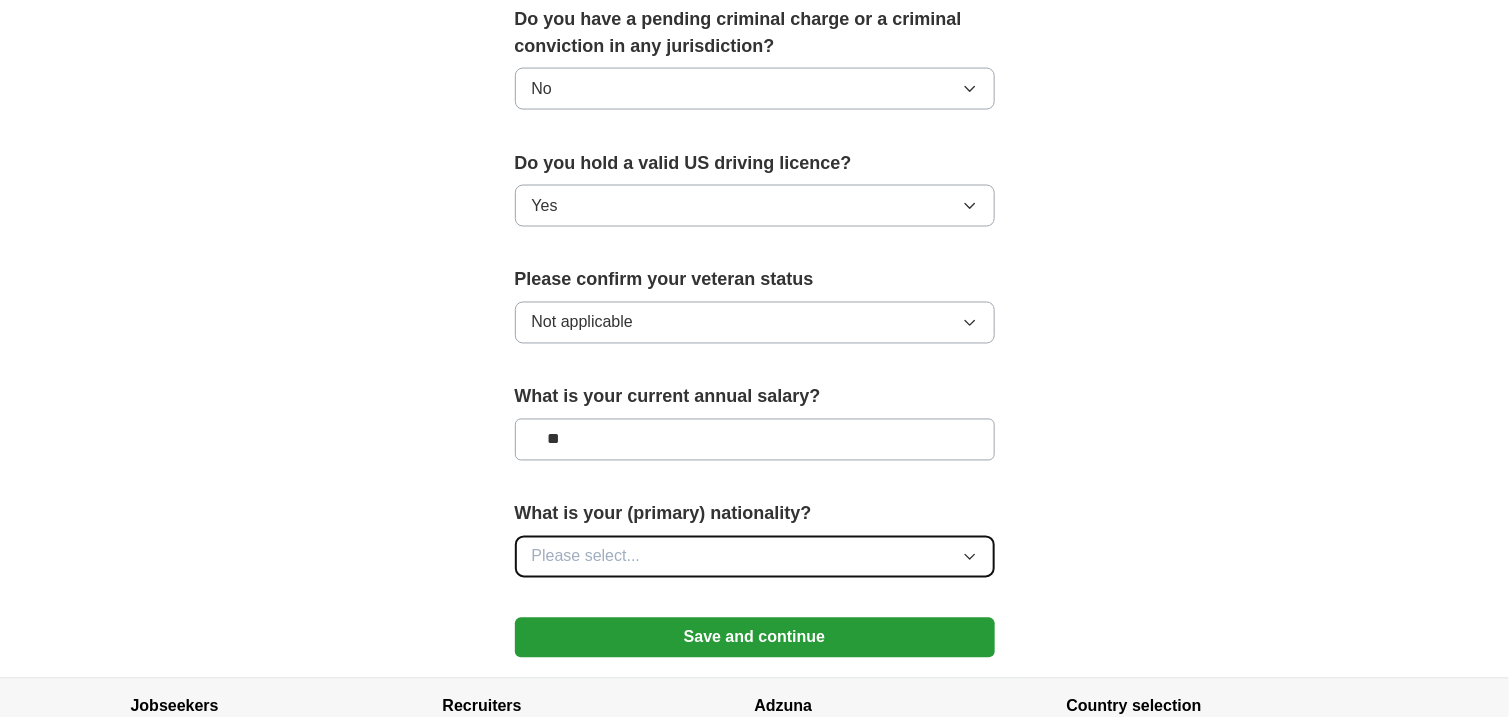 scroll, scrollTop: 1213, scrollLeft: 0, axis: vertical 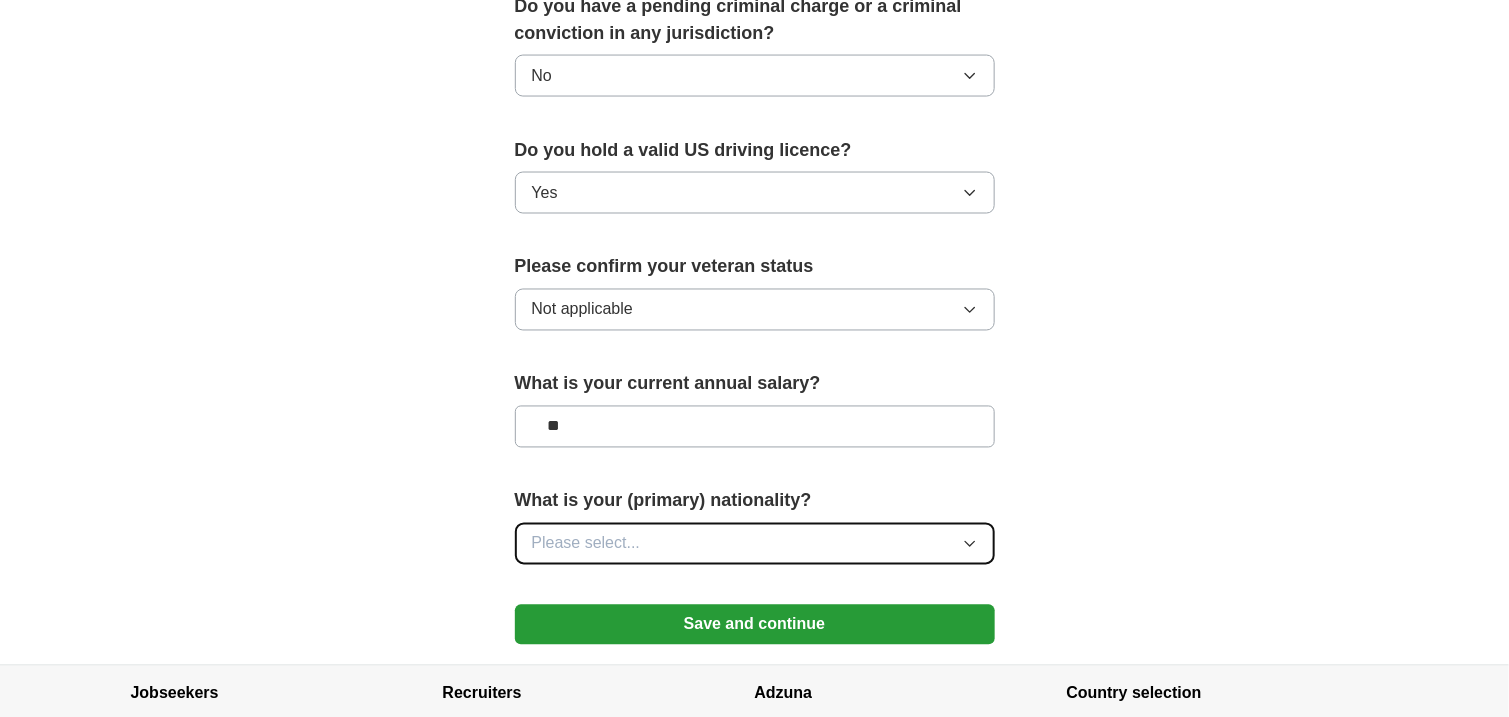 click 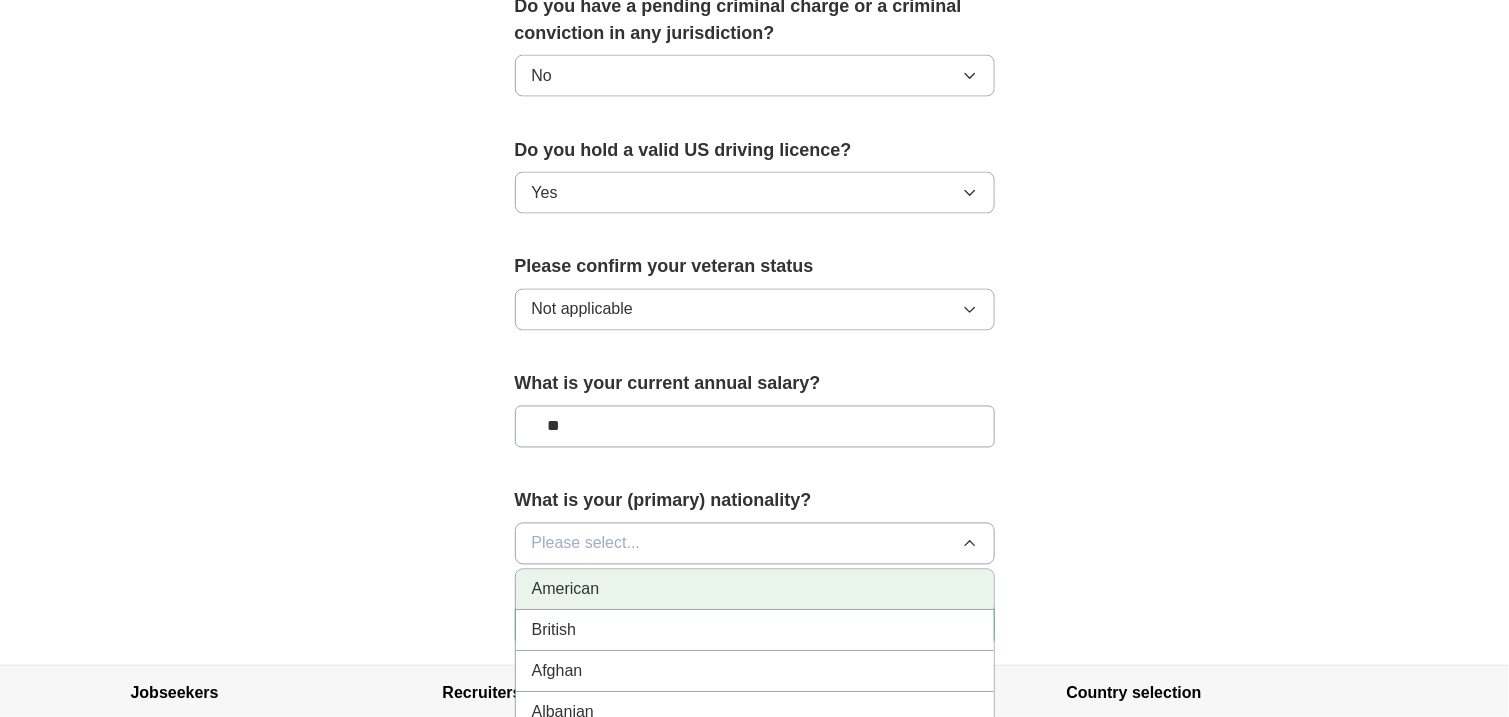 click on "American" at bounding box center [755, 590] 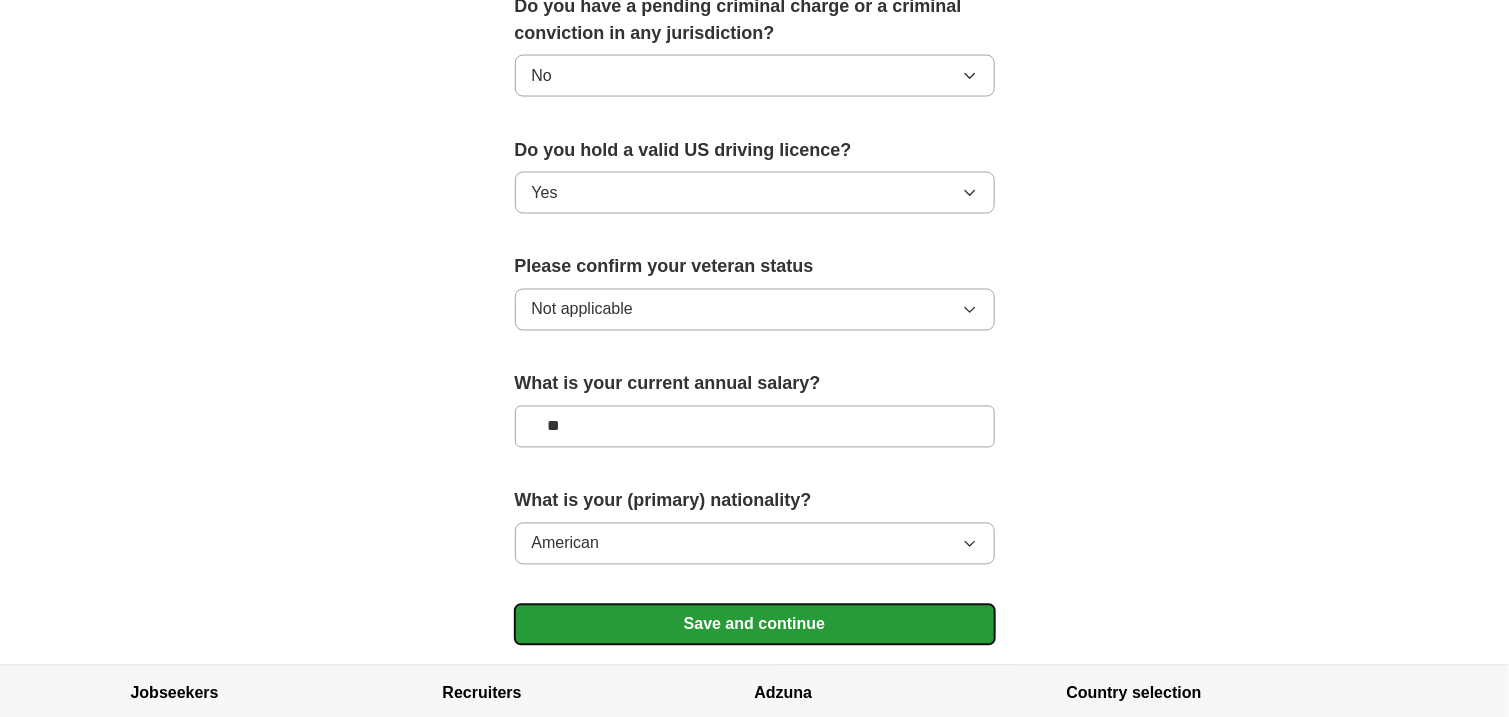 click on "Save and continue" at bounding box center (755, 625) 